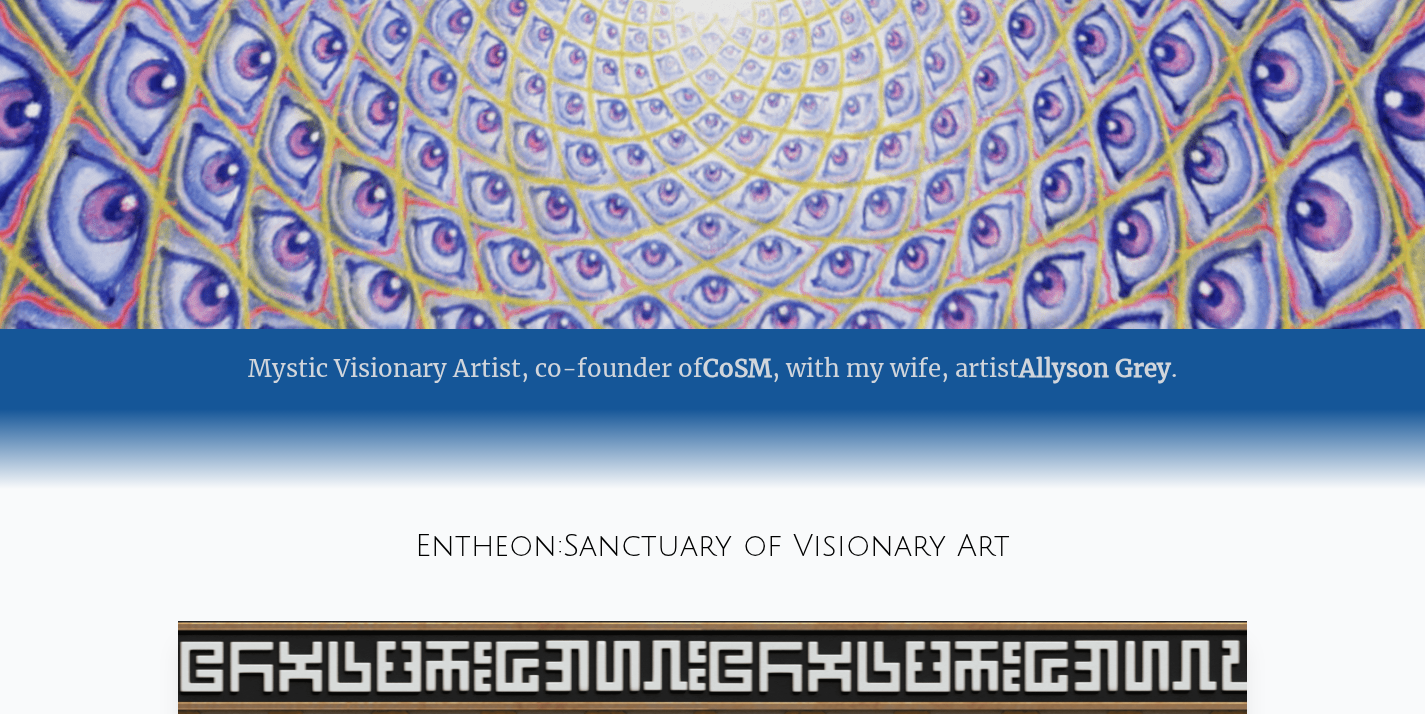 scroll, scrollTop: 0, scrollLeft: 0, axis: both 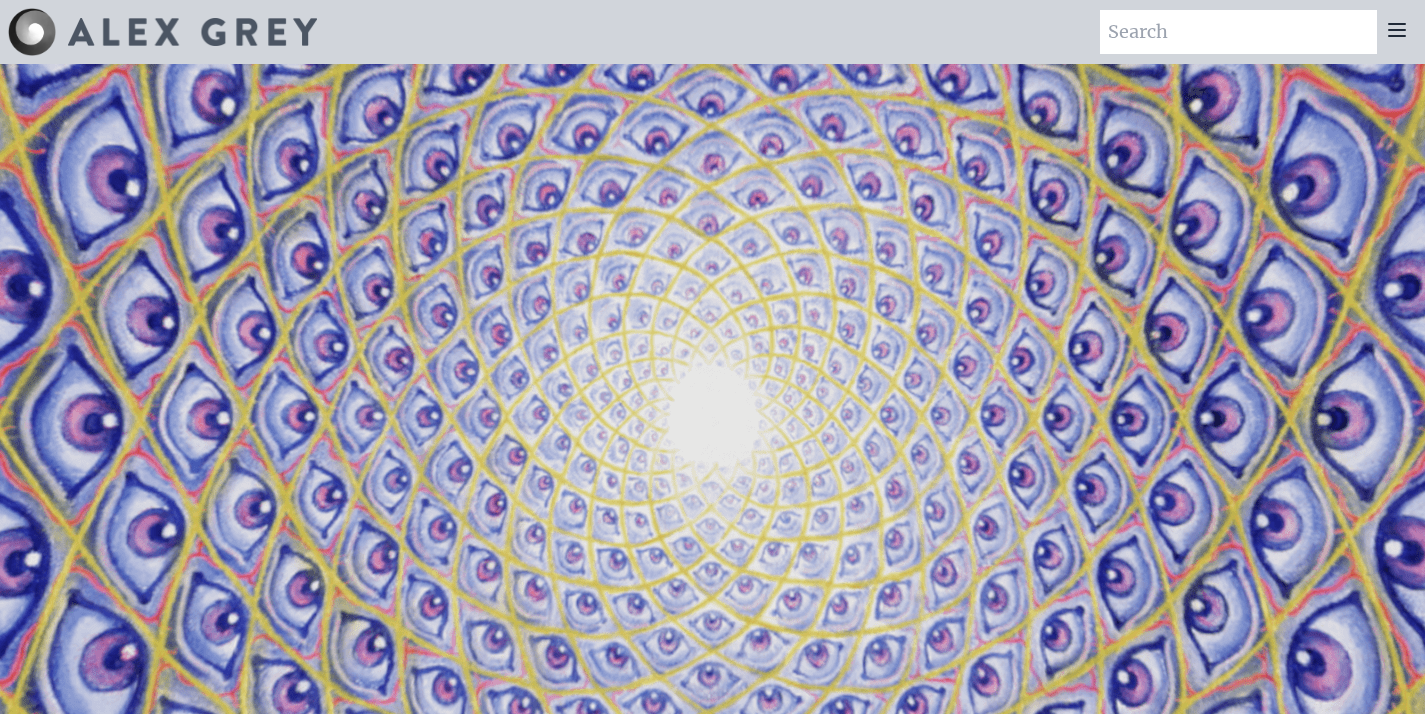 click 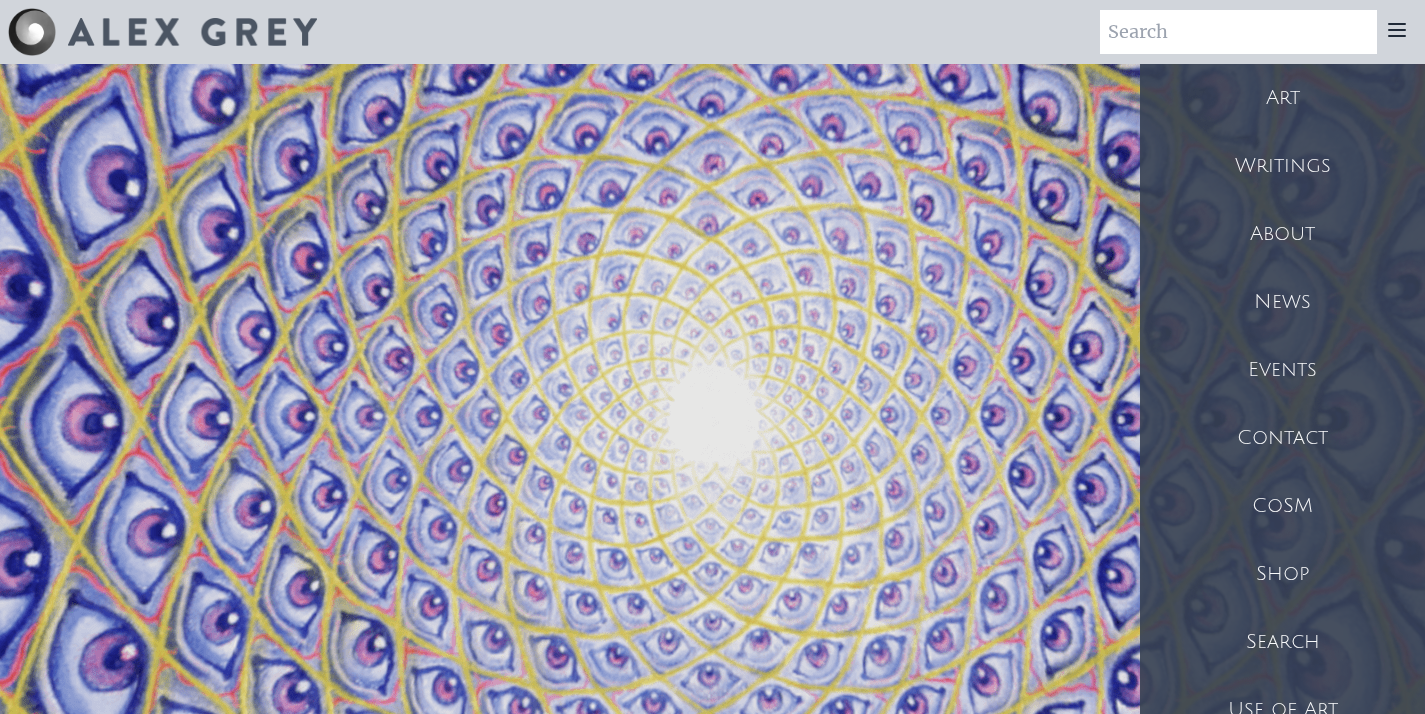click on "Art" at bounding box center [1282, 98] 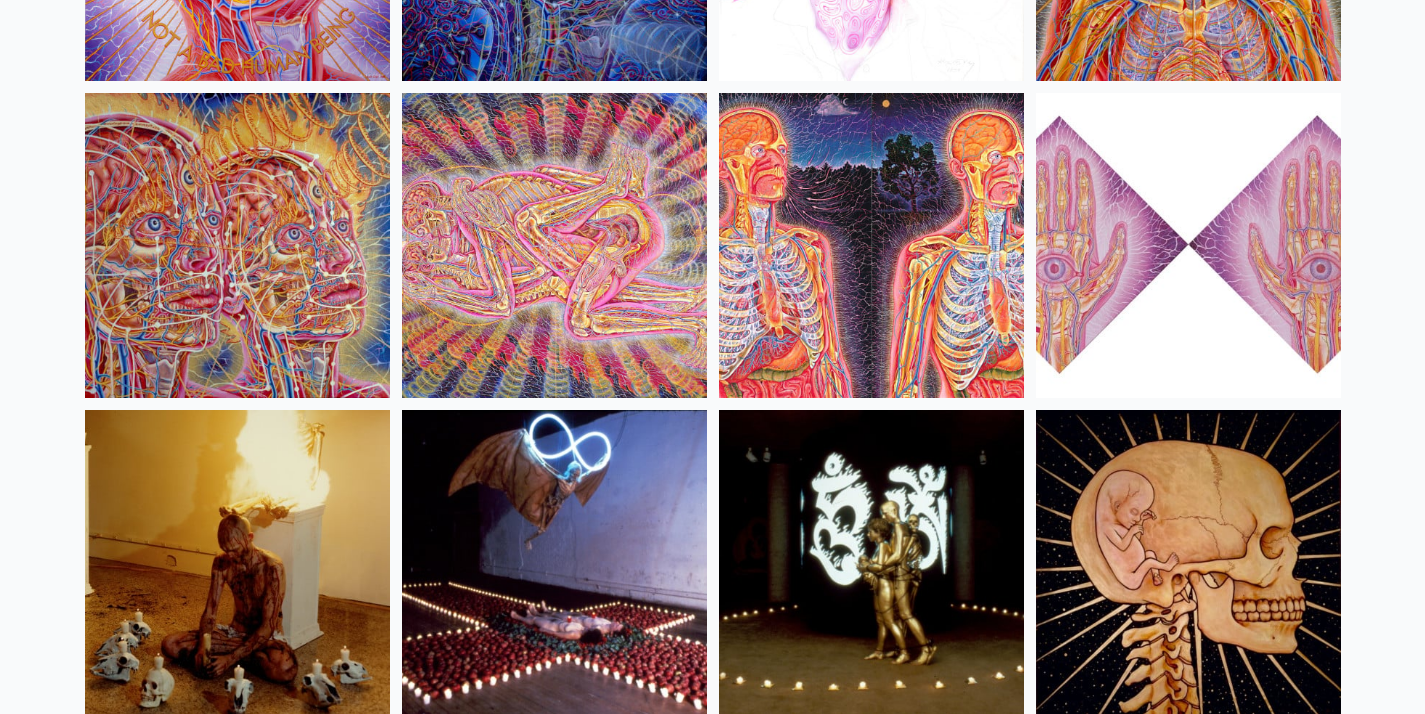 scroll, scrollTop: 22319, scrollLeft: 0, axis: vertical 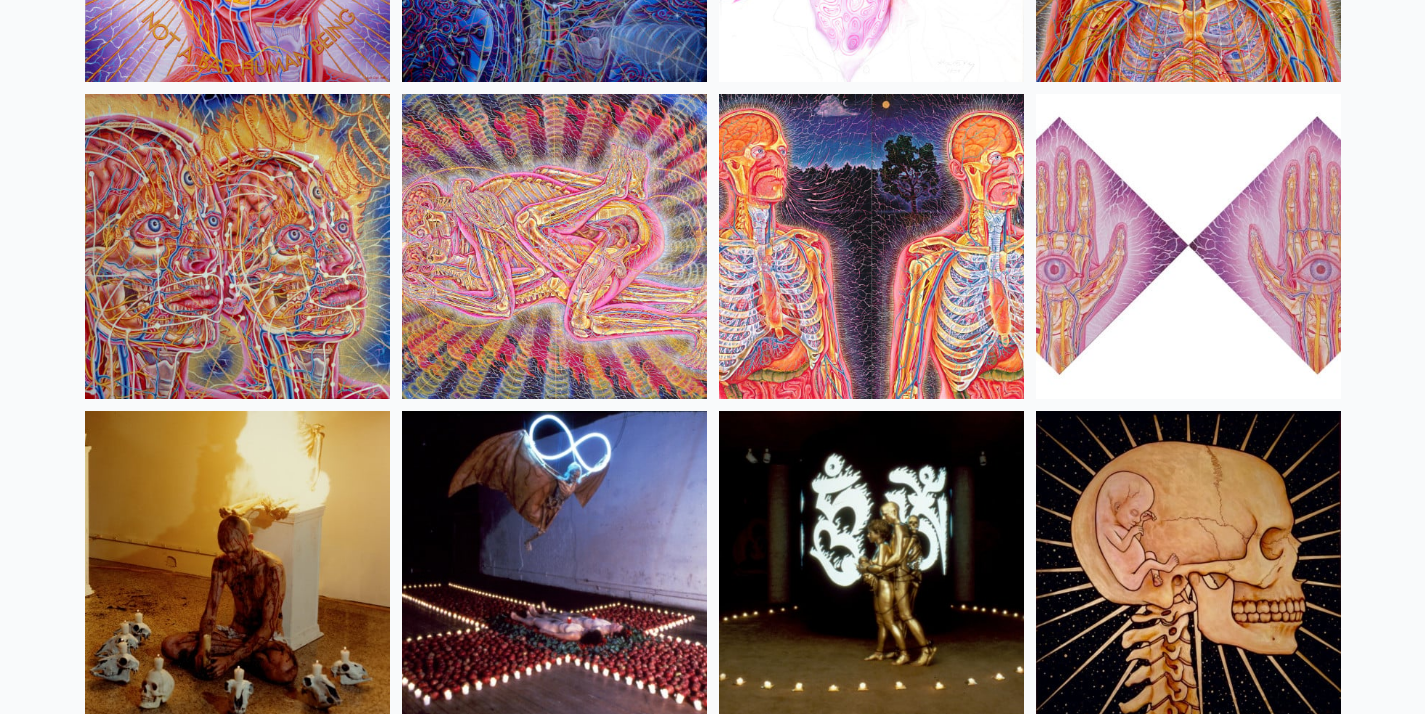 click at bounding box center (237, 246) 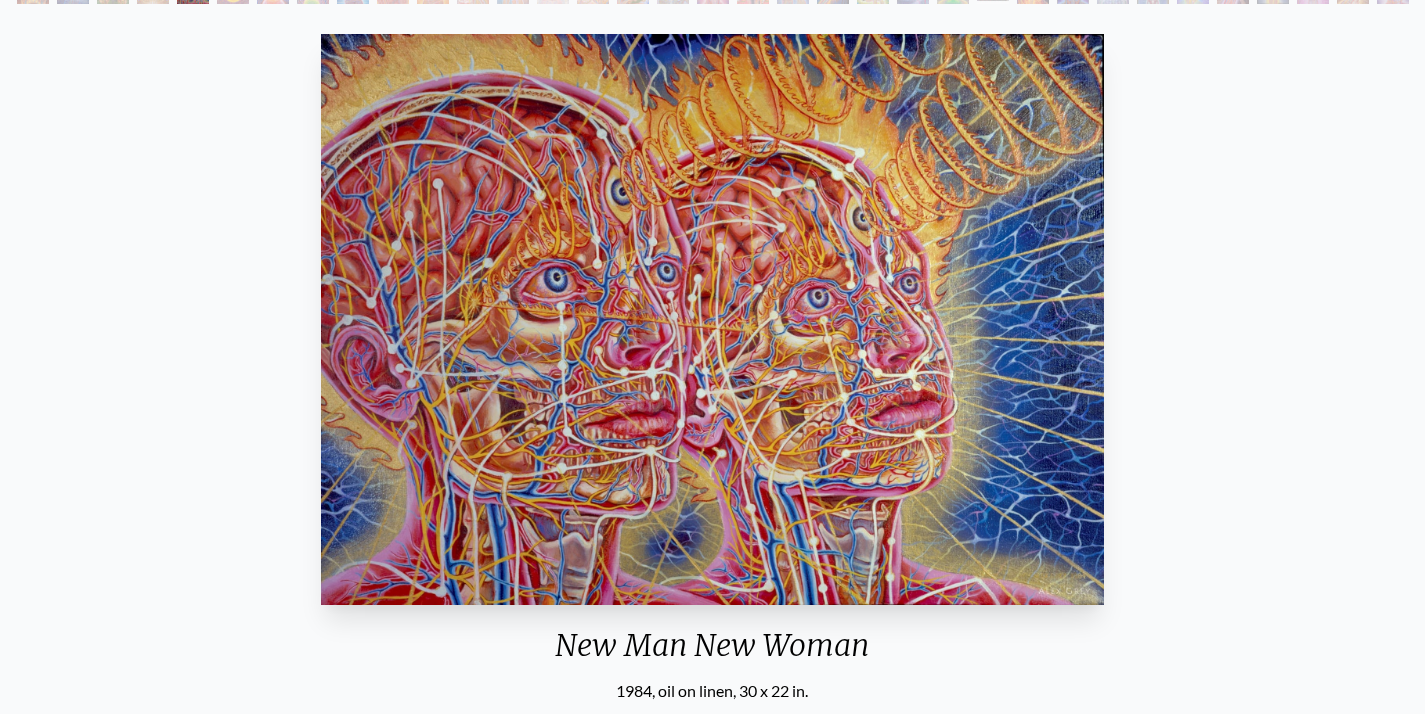 scroll, scrollTop: 0, scrollLeft: 0, axis: both 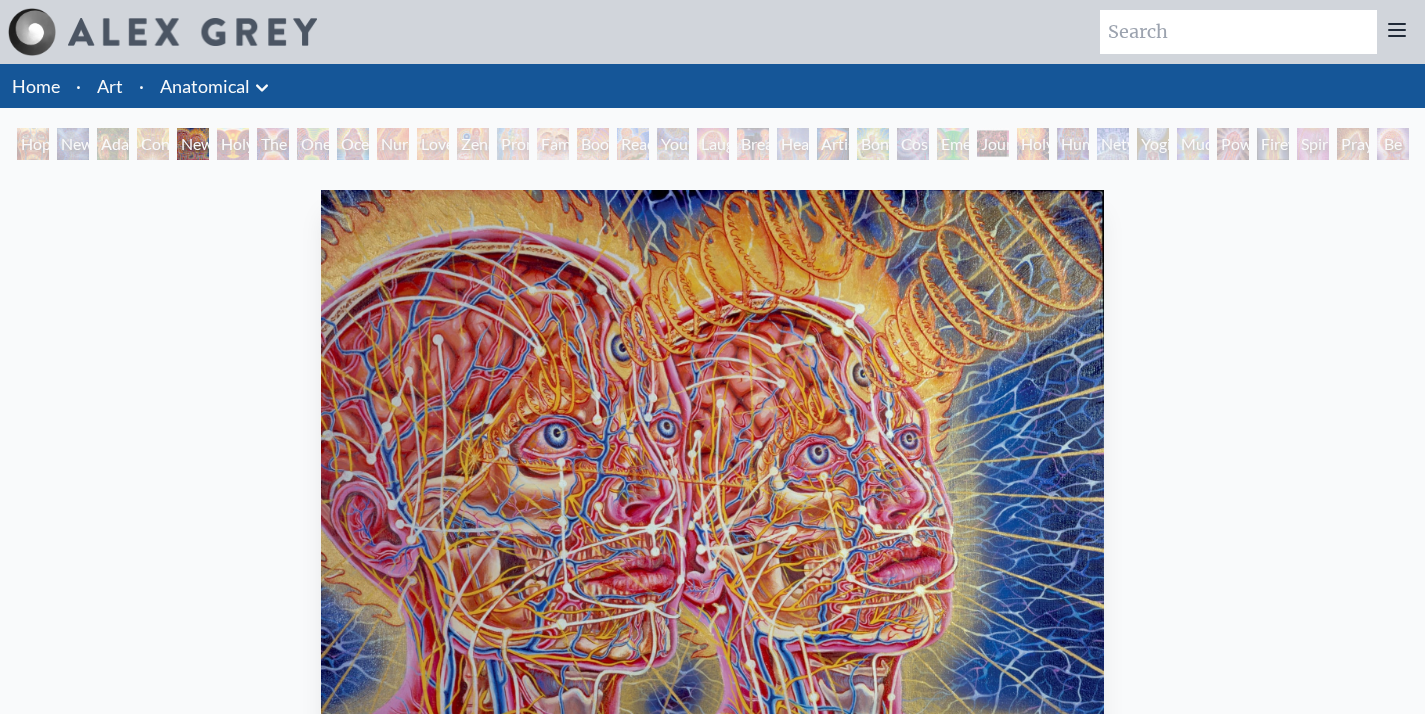 click on "Contemplation" at bounding box center (153, 144) 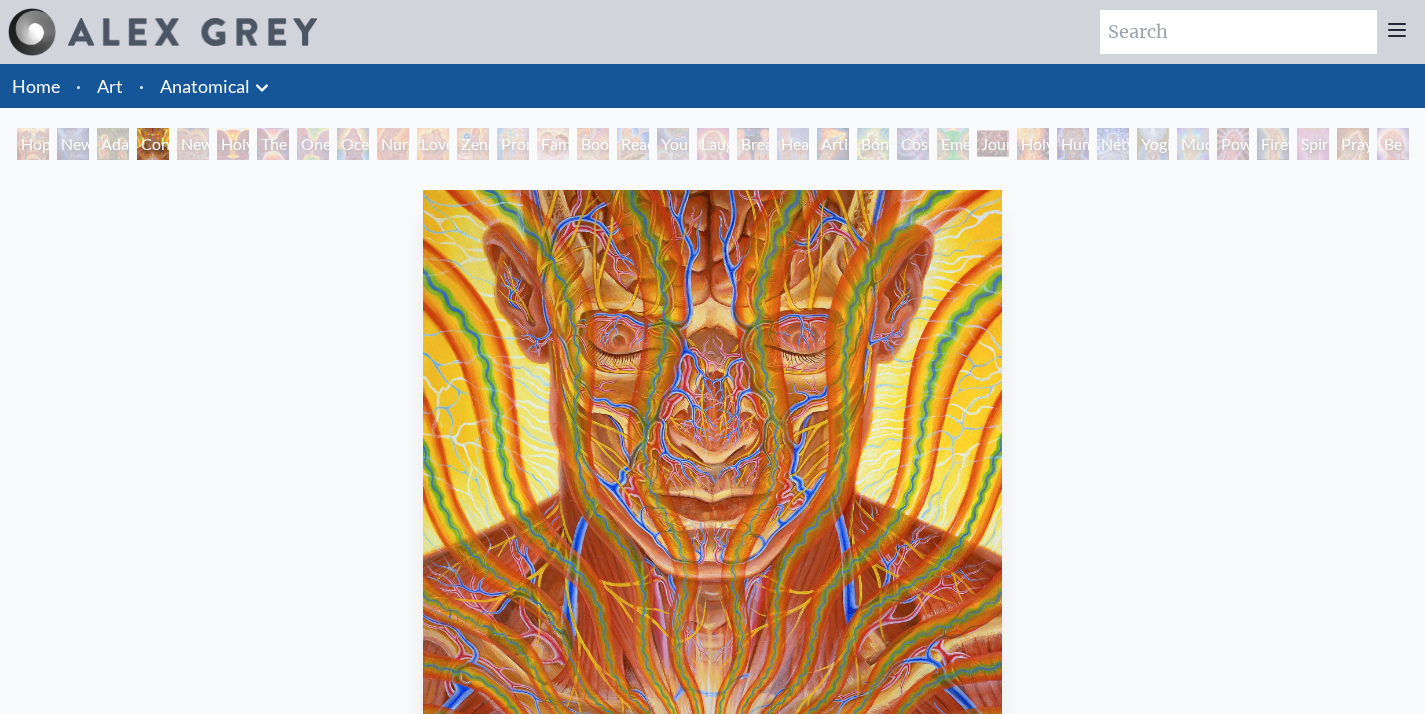 click on "Anatomical
Anatomical
Drawings" at bounding box center [217, 86] 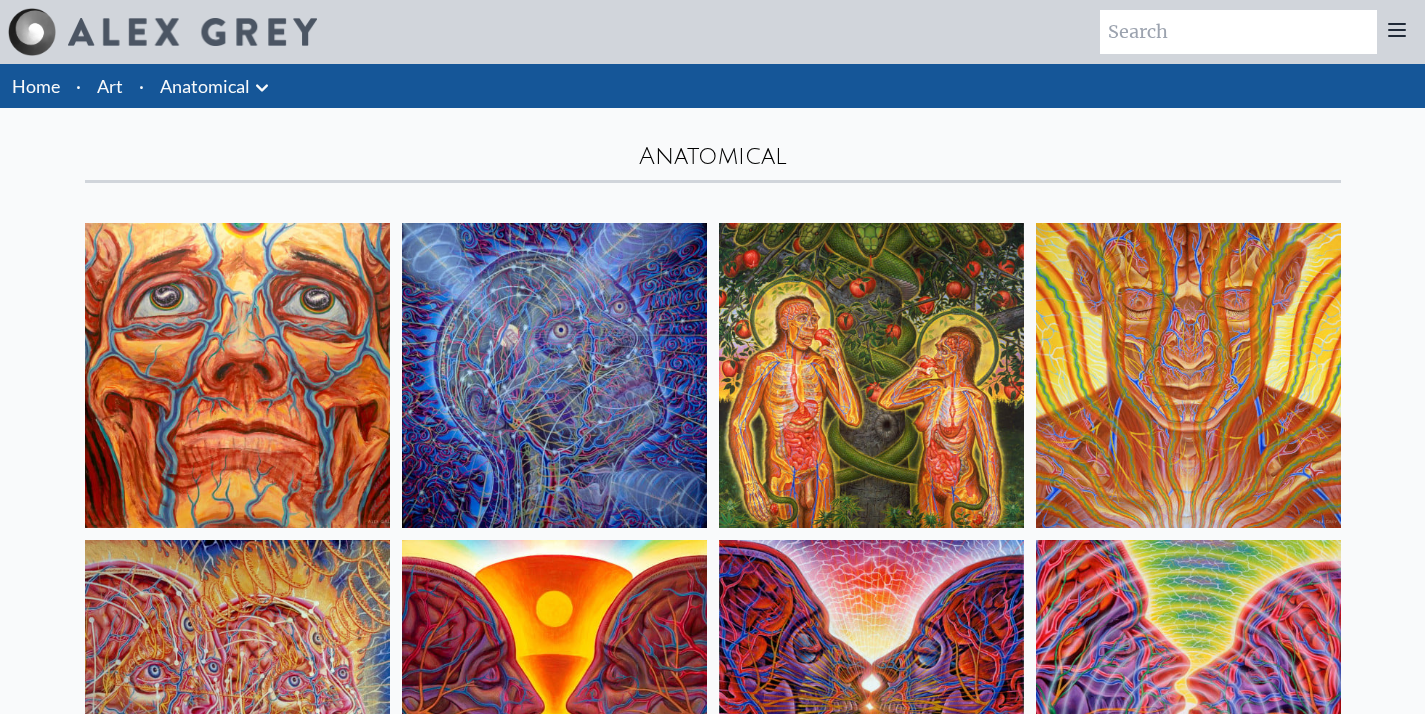scroll, scrollTop: 0, scrollLeft: 0, axis: both 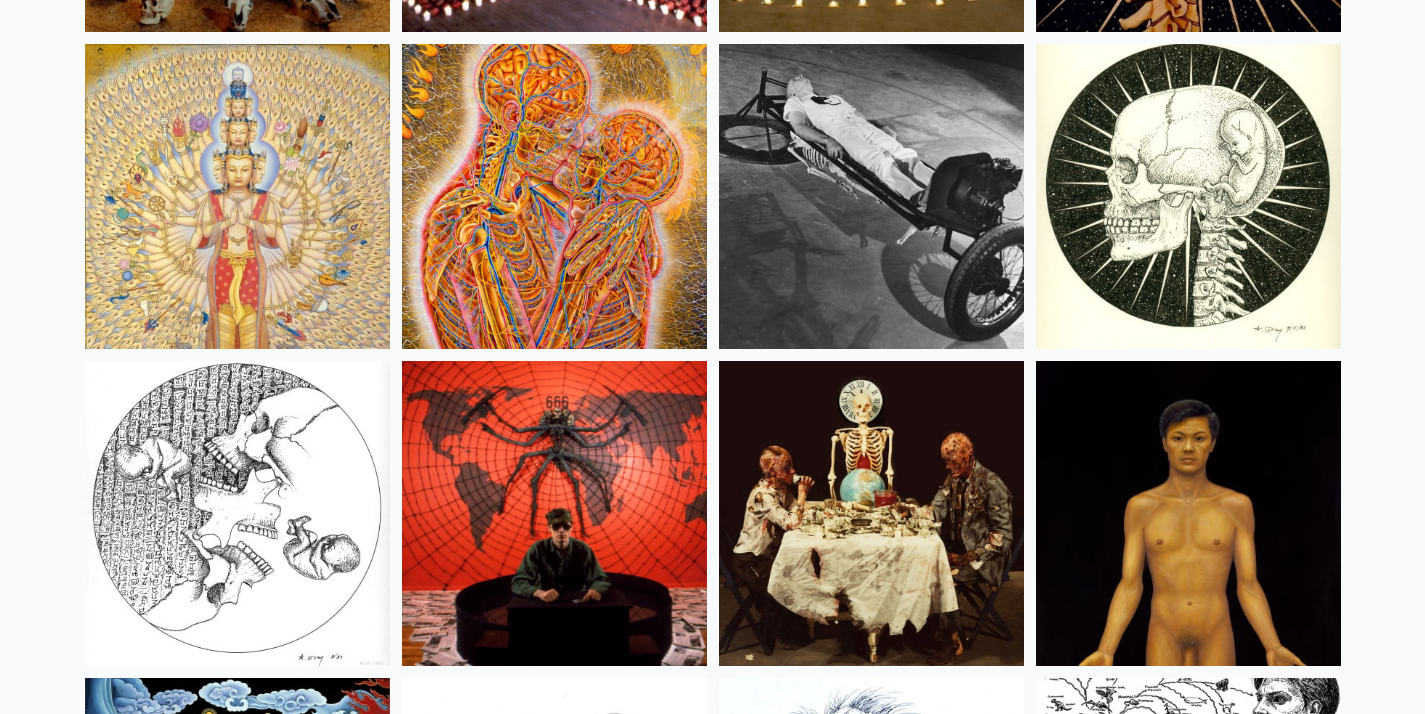click at bounding box center (554, 196) 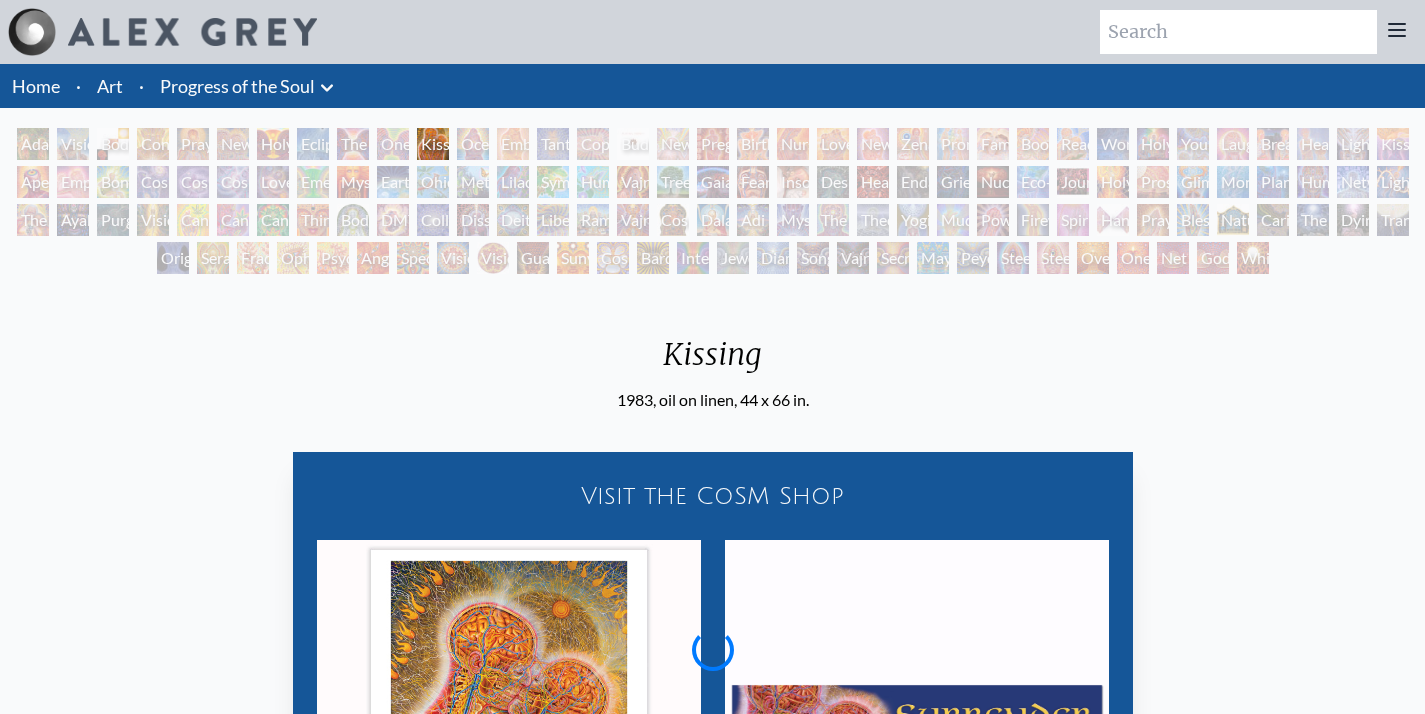 scroll, scrollTop: 98, scrollLeft: 0, axis: vertical 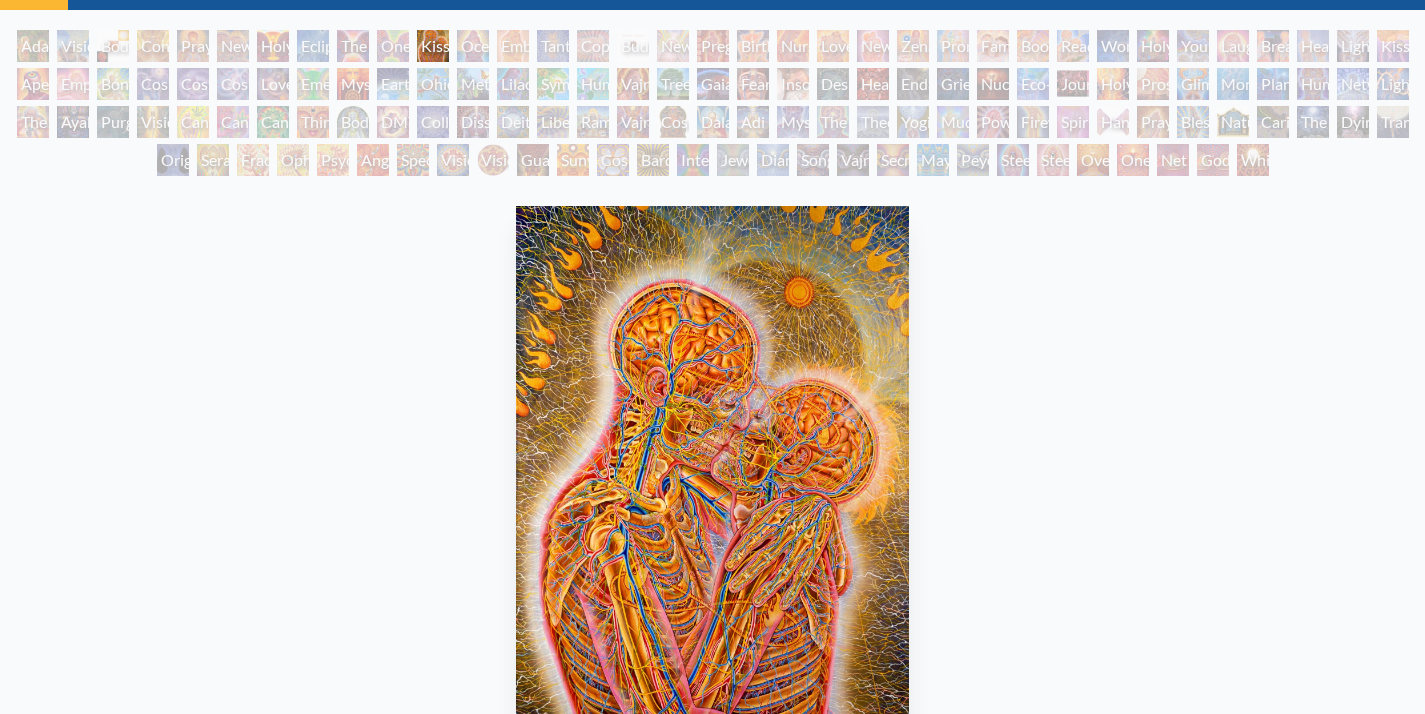 click on "One Taste" at bounding box center [393, 46] 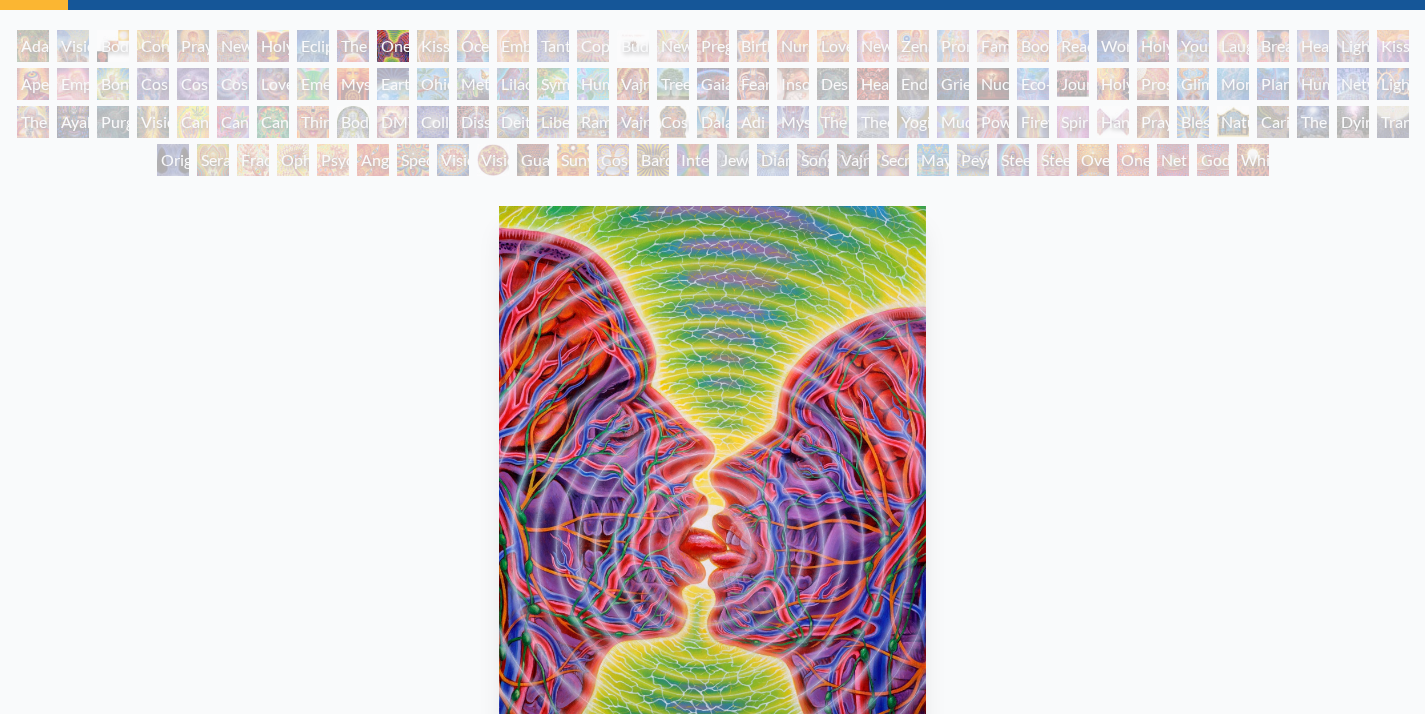 click on "The Kiss" at bounding box center [353, 46] 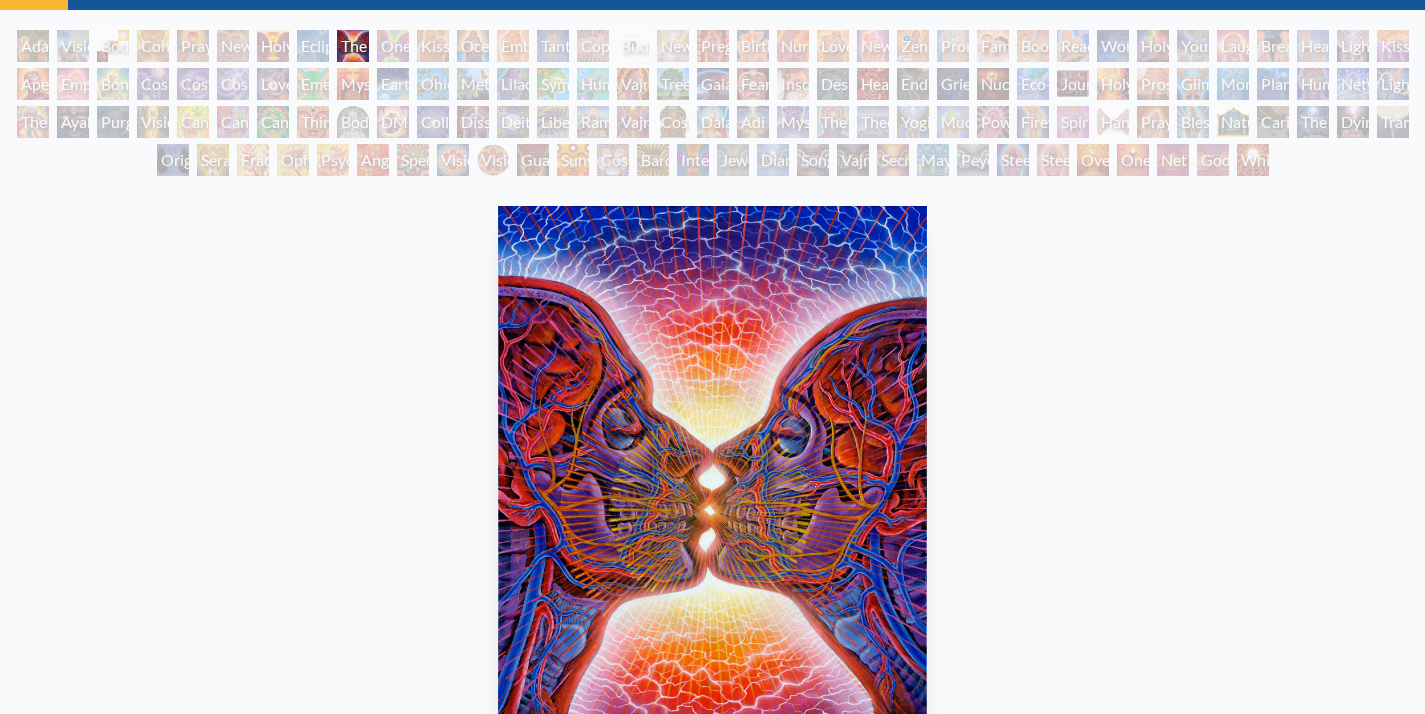 click on "Eclipse" at bounding box center (313, 46) 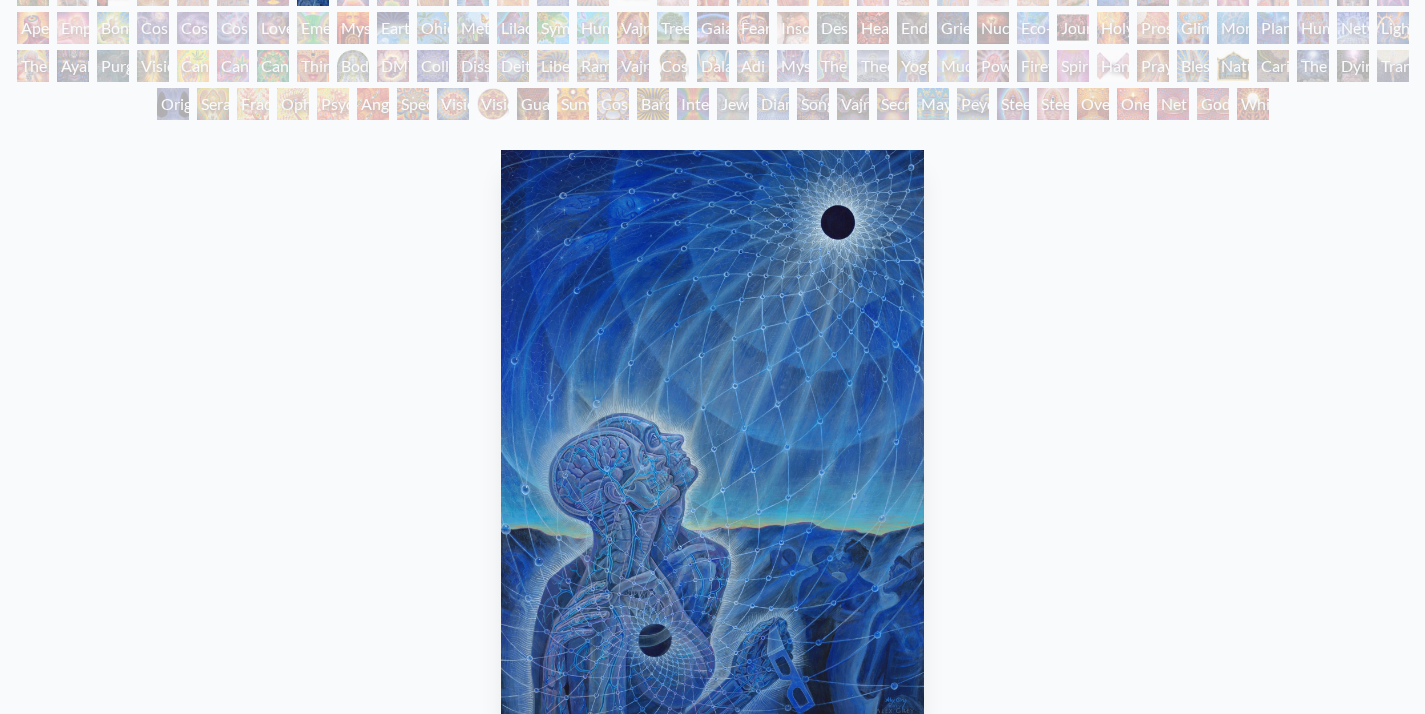 scroll, scrollTop: 0, scrollLeft: 0, axis: both 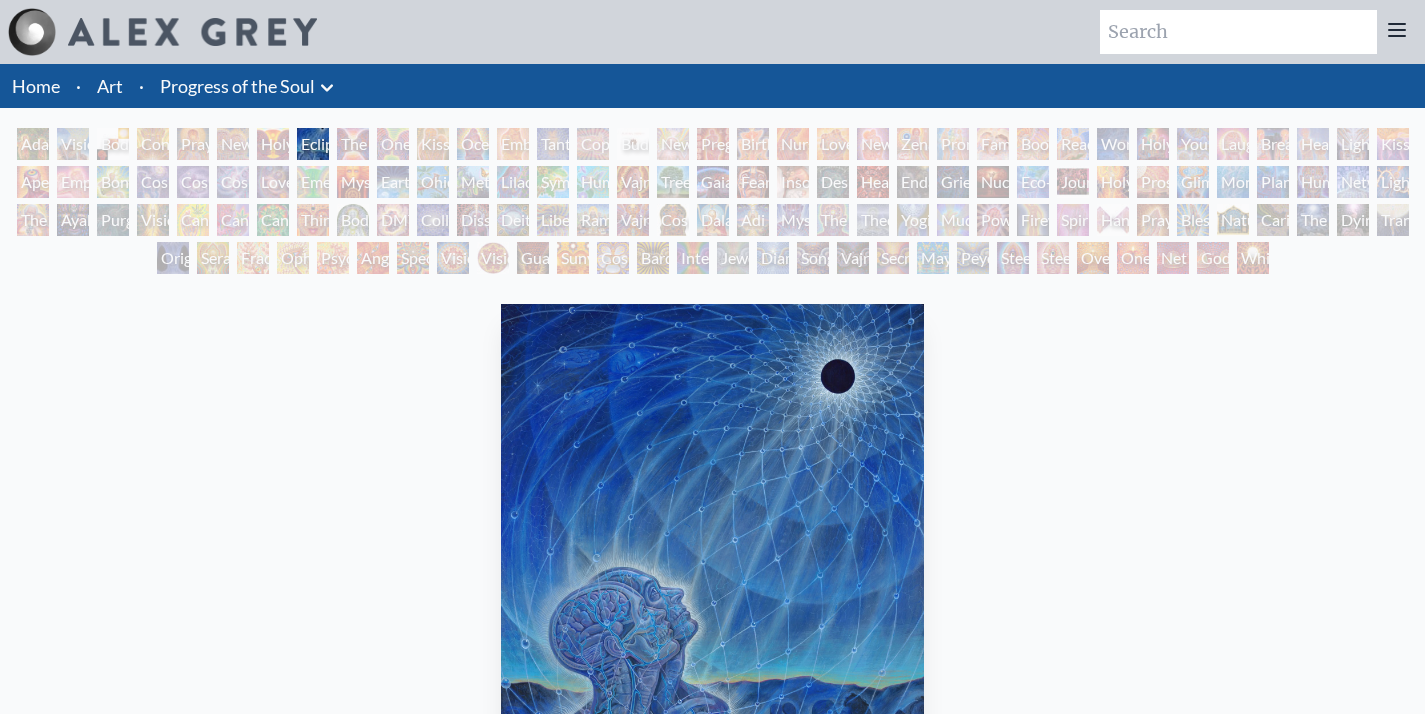 click on "Holy Grail" at bounding box center (273, 144) 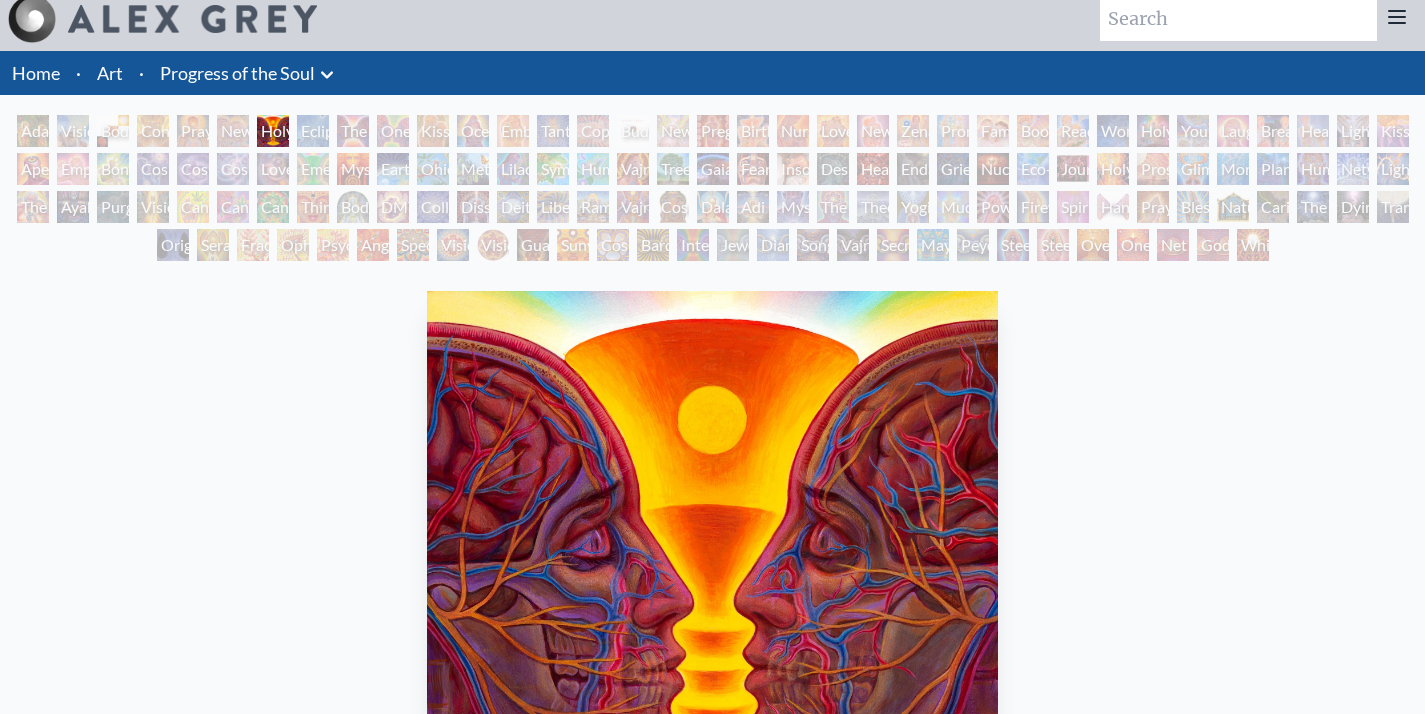 scroll, scrollTop: 32, scrollLeft: 0, axis: vertical 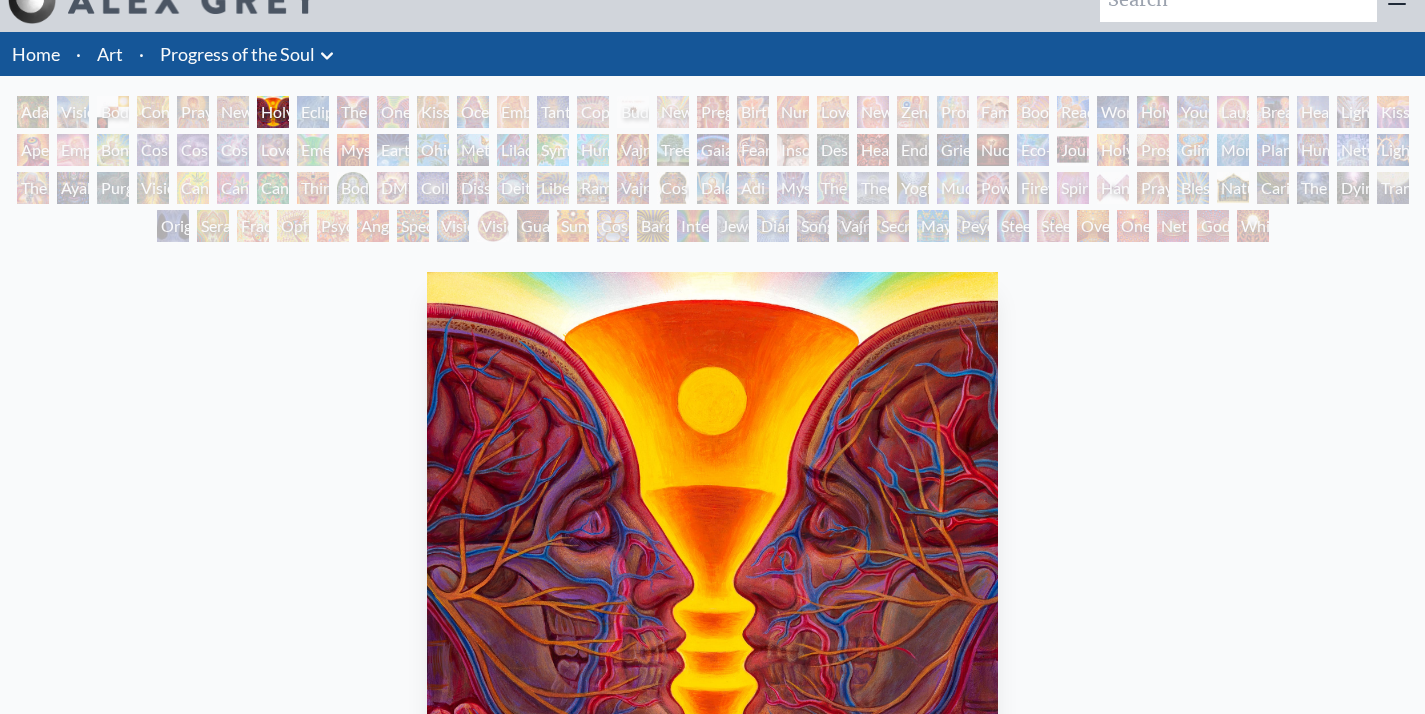 click on "New Man New Woman" at bounding box center (233, 112) 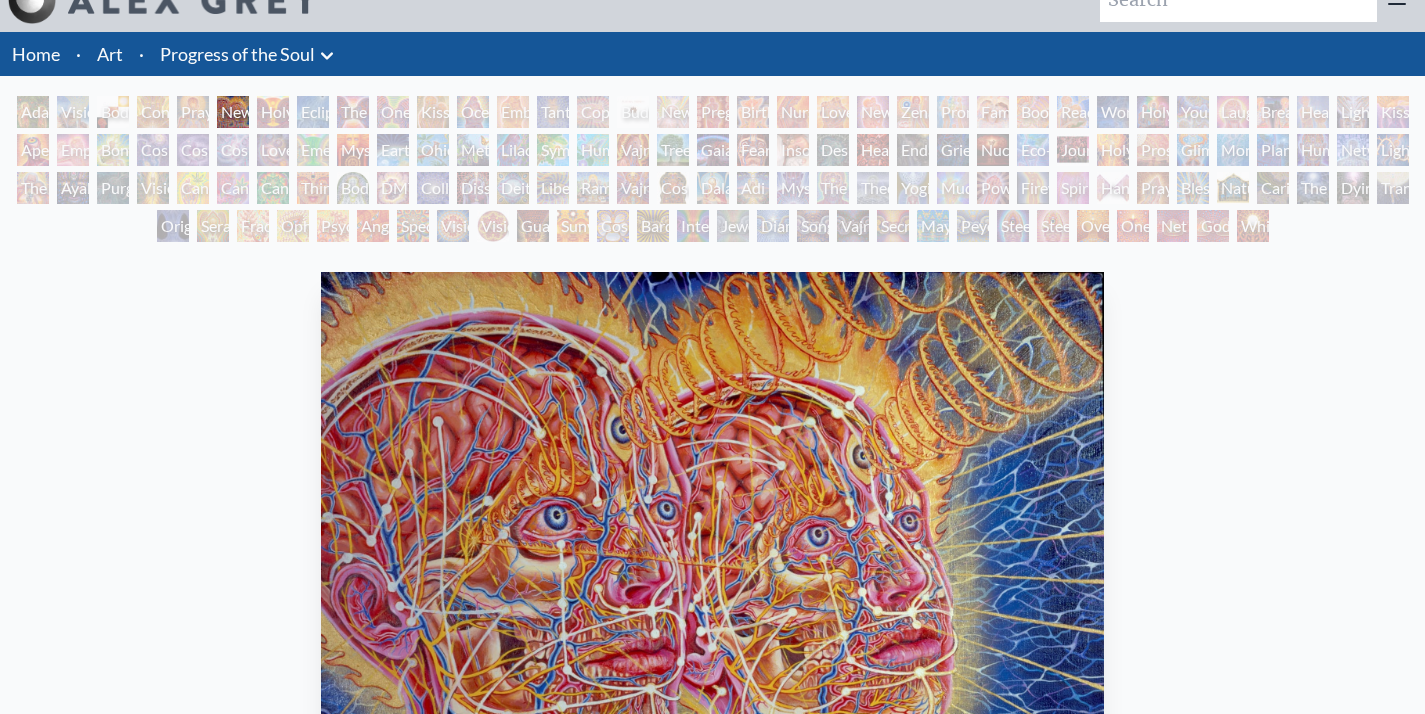 click on "Praying" at bounding box center [193, 112] 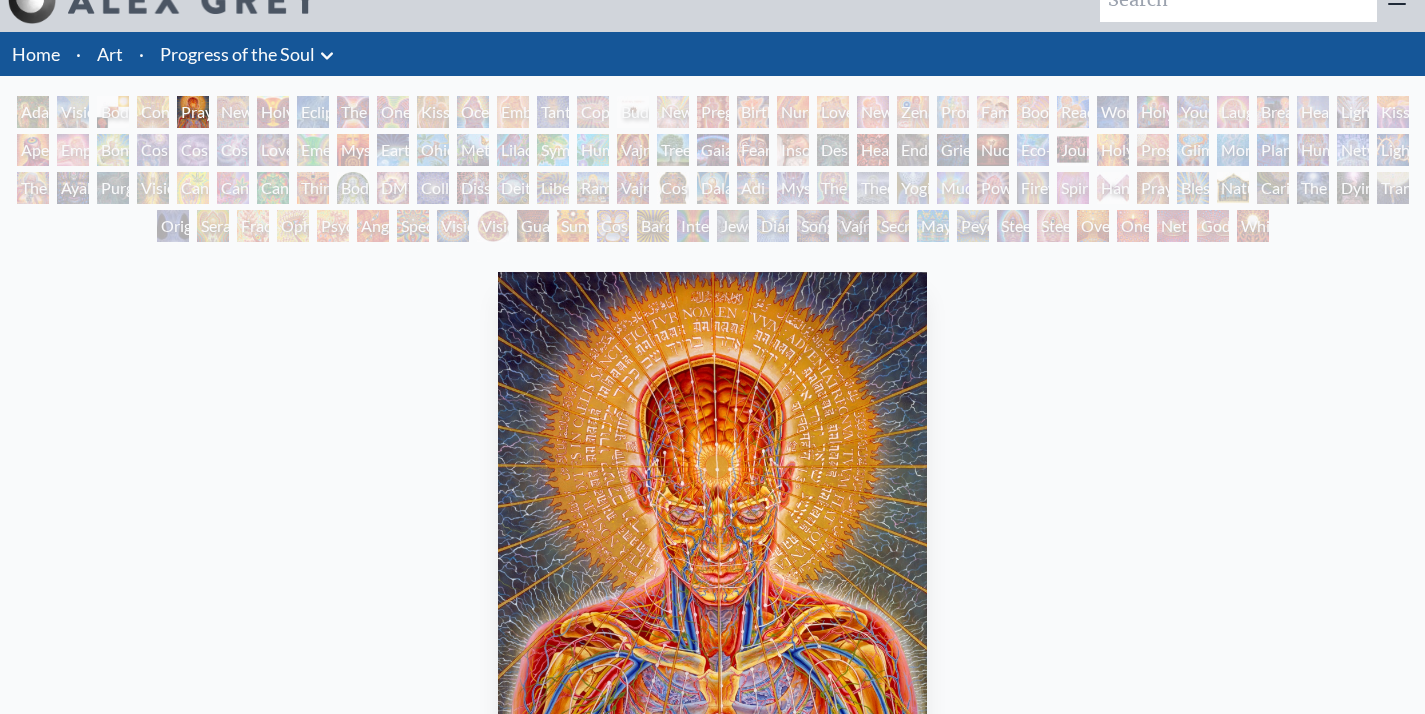 click on "Contemplation" at bounding box center (153, 112) 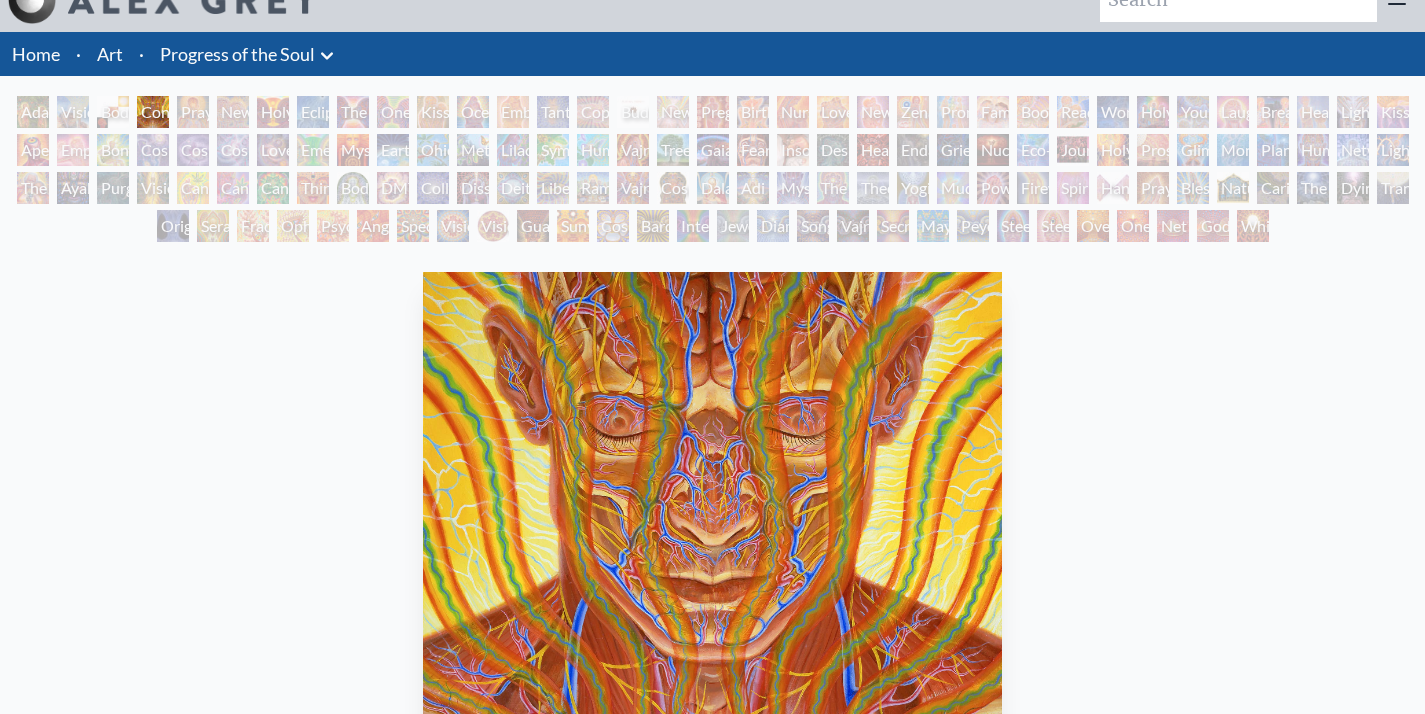 click on "Body, Mind, Spirit" at bounding box center (113, 112) 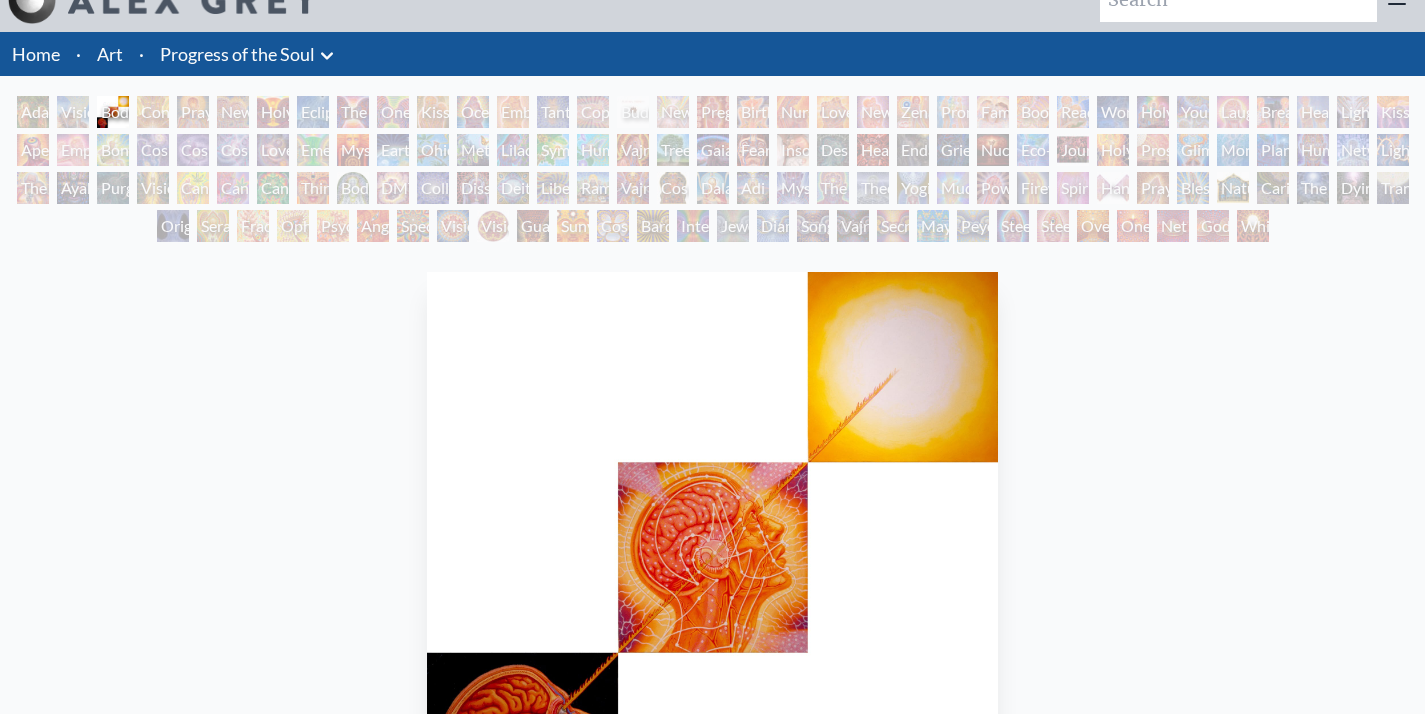 click on "Embracing" at bounding box center [513, 112] 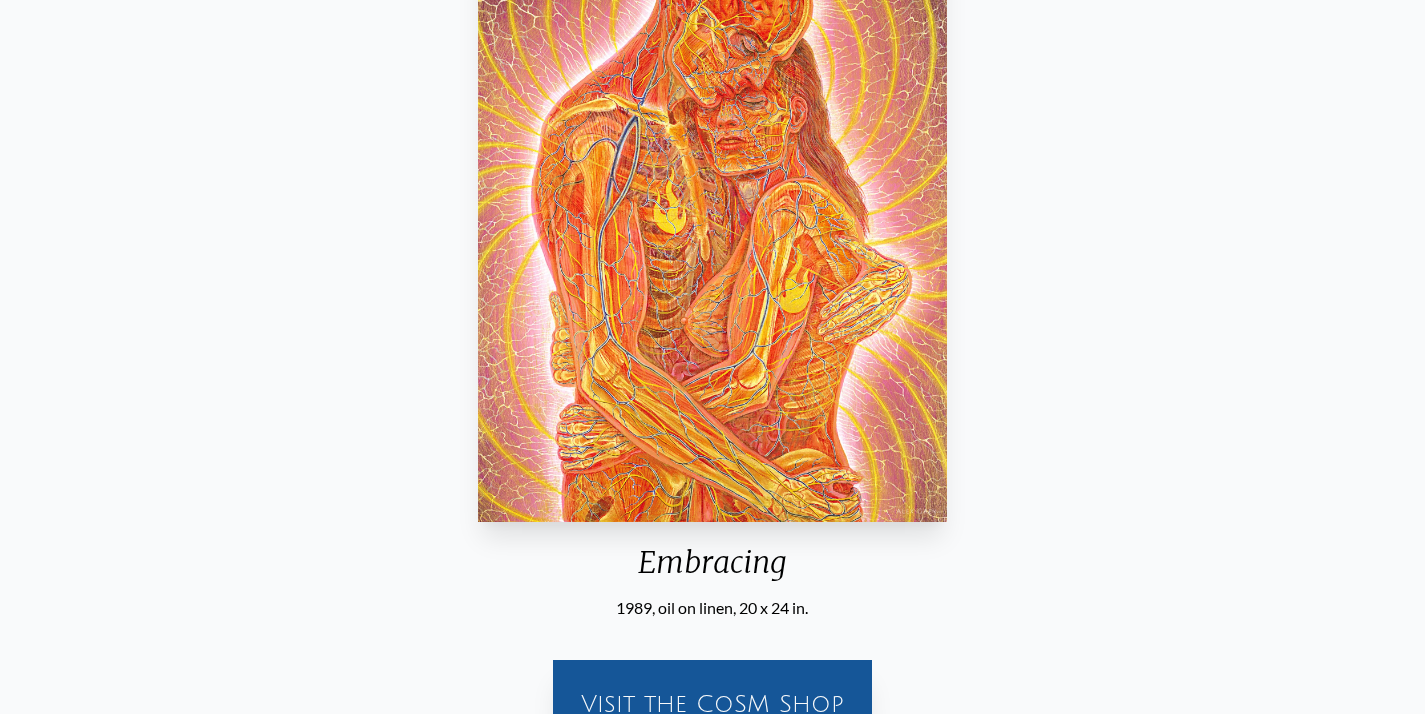 scroll, scrollTop: 161, scrollLeft: 0, axis: vertical 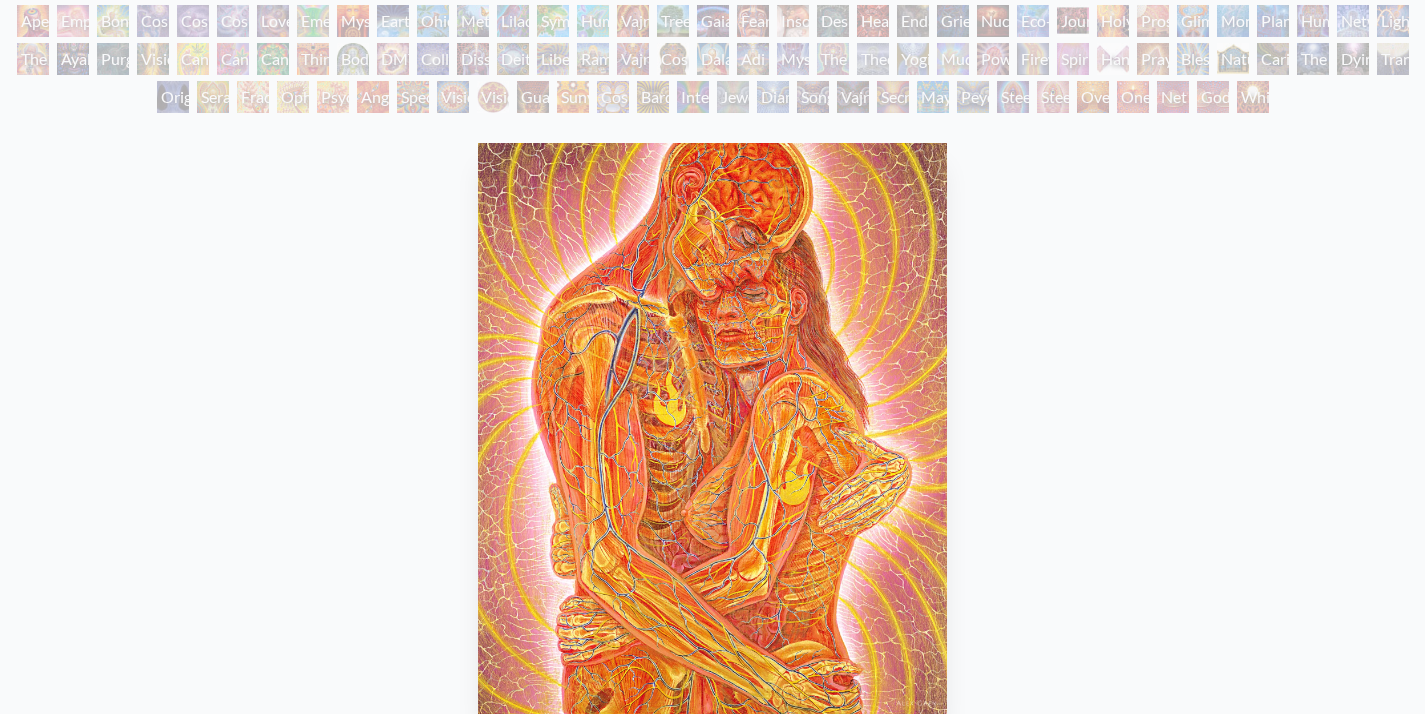 click at bounding box center (713, 428) 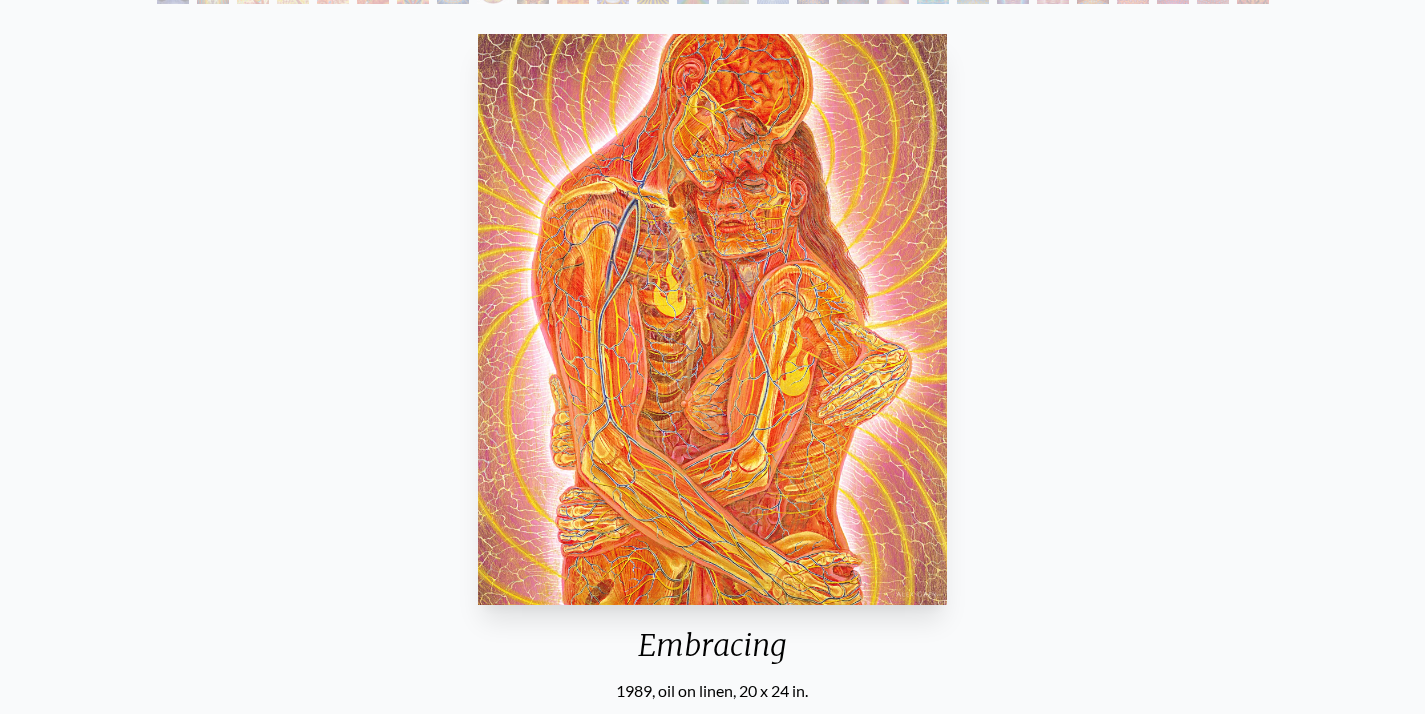 scroll, scrollTop: 205, scrollLeft: 0, axis: vertical 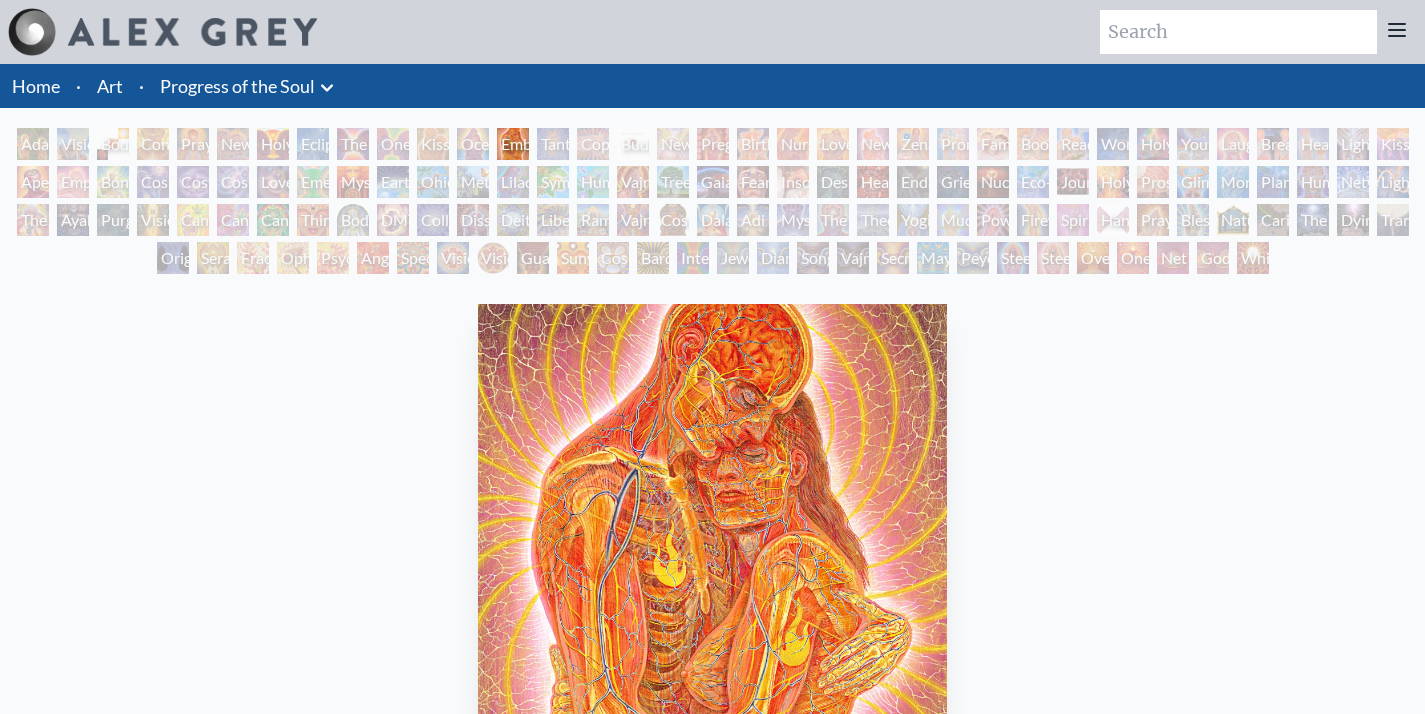 click on "The Kiss" at bounding box center (353, 144) 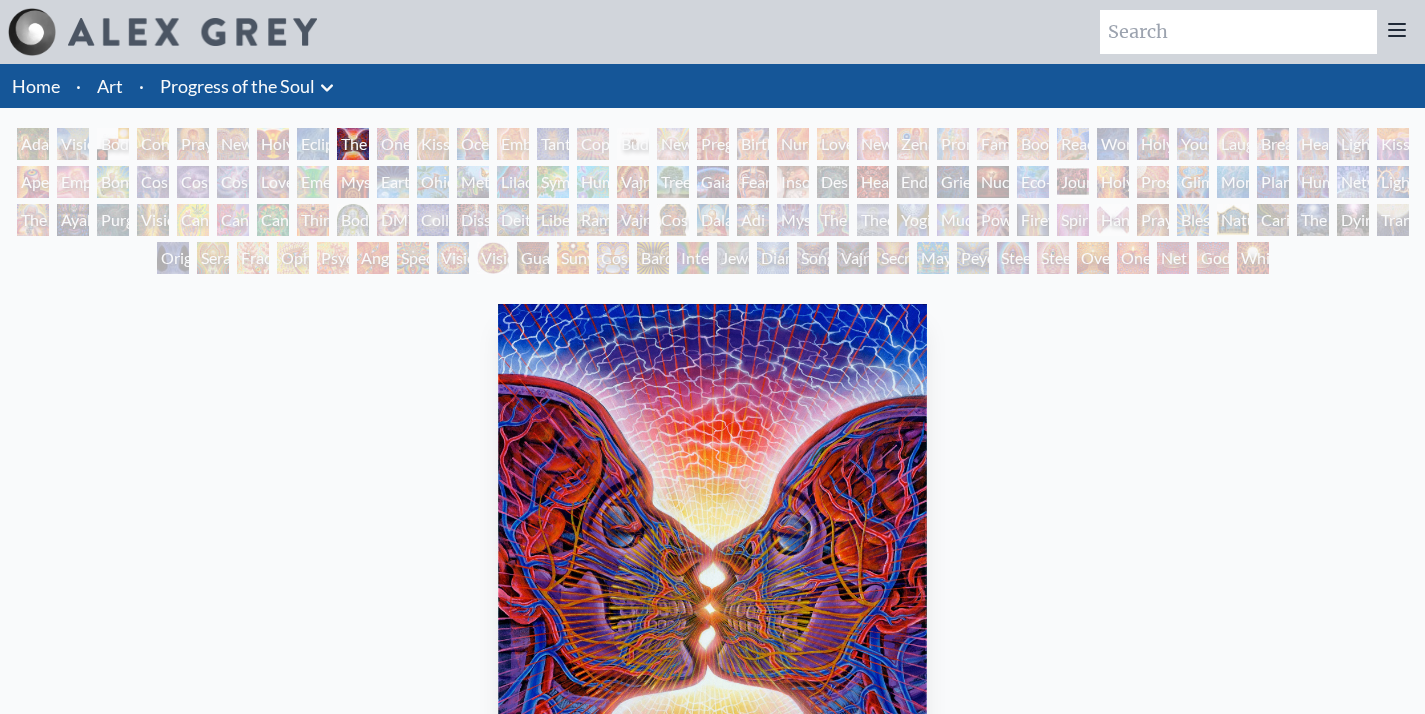 click on "Kissing" at bounding box center [433, 144] 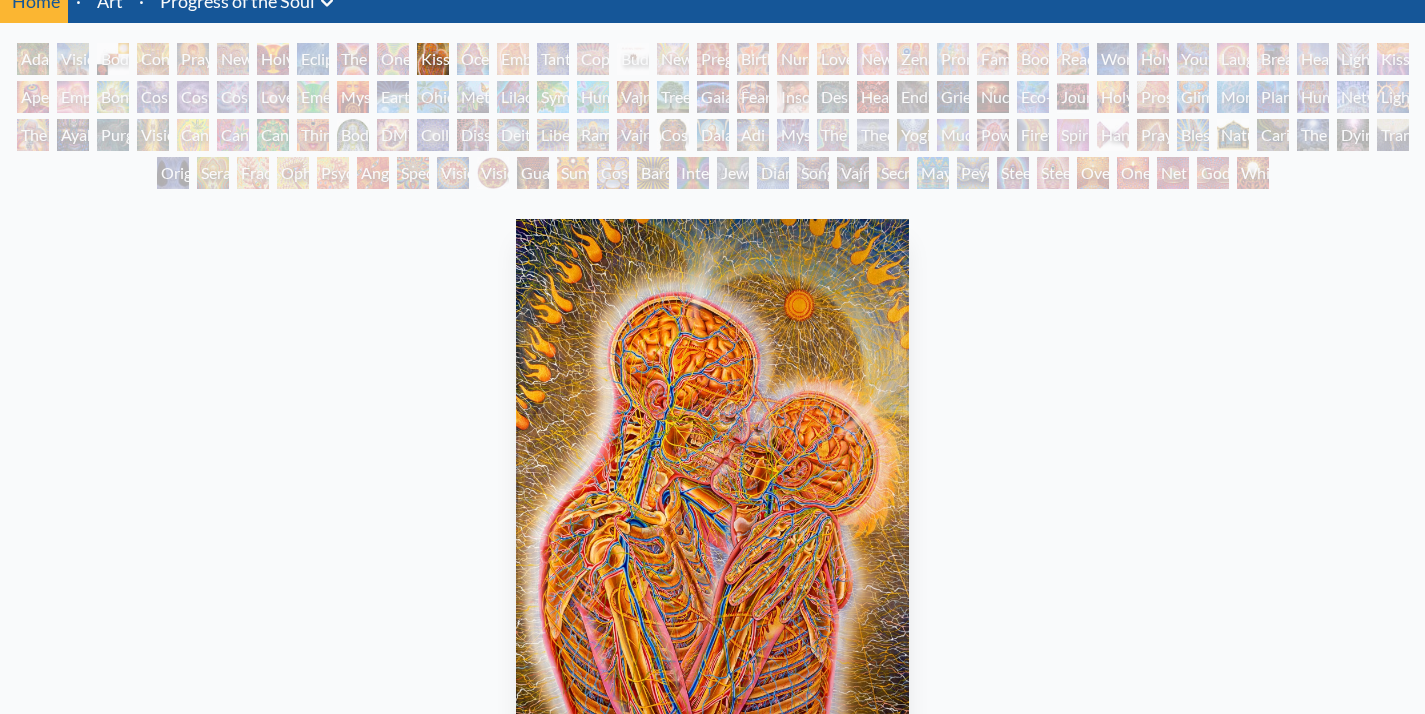scroll, scrollTop: 0, scrollLeft: 0, axis: both 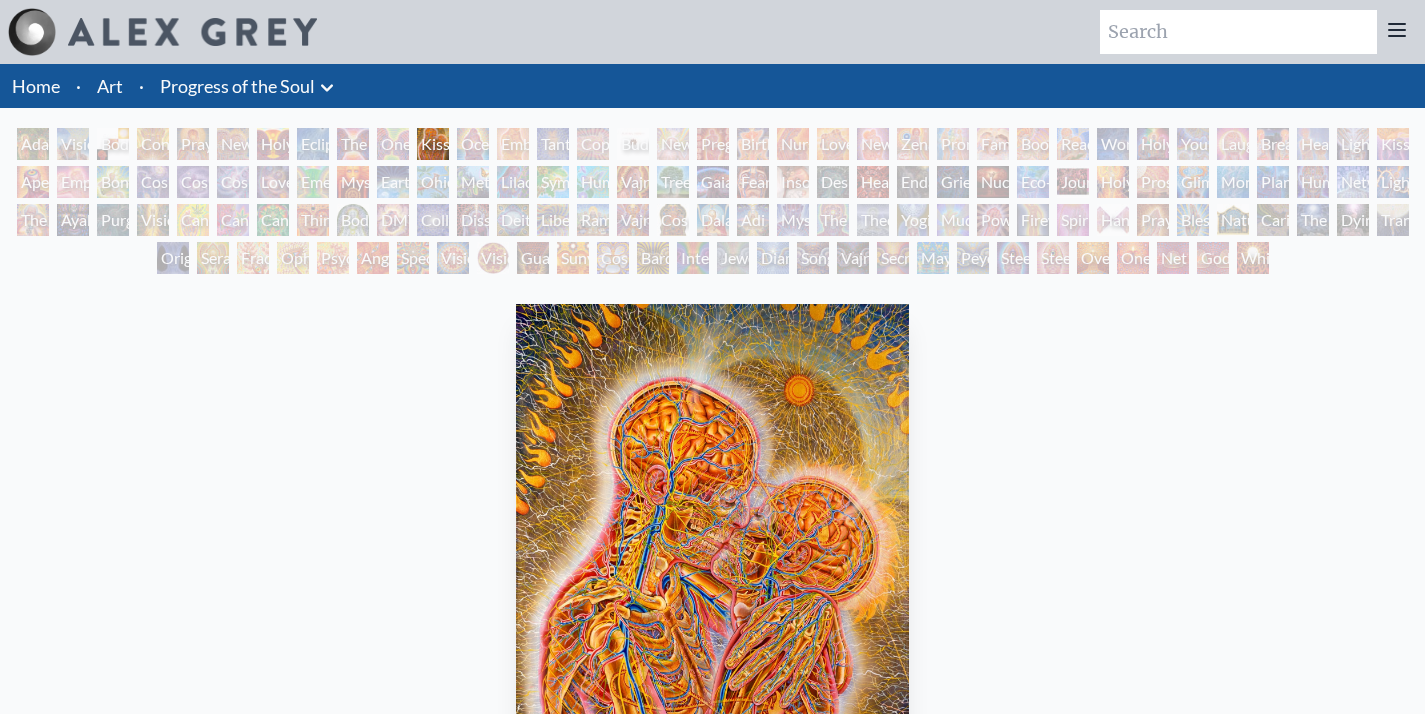 click on "Ocean of Love Bliss" at bounding box center [473, 144] 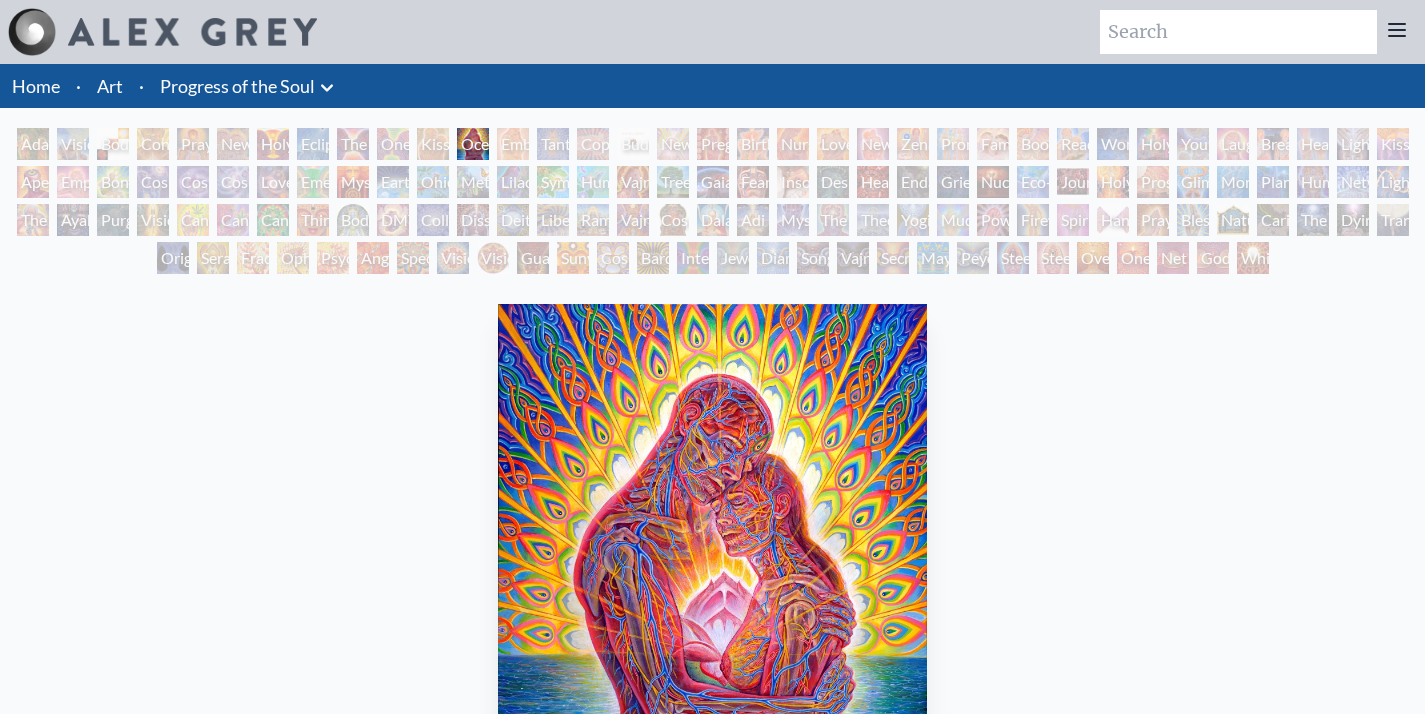 scroll, scrollTop: 148, scrollLeft: 0, axis: vertical 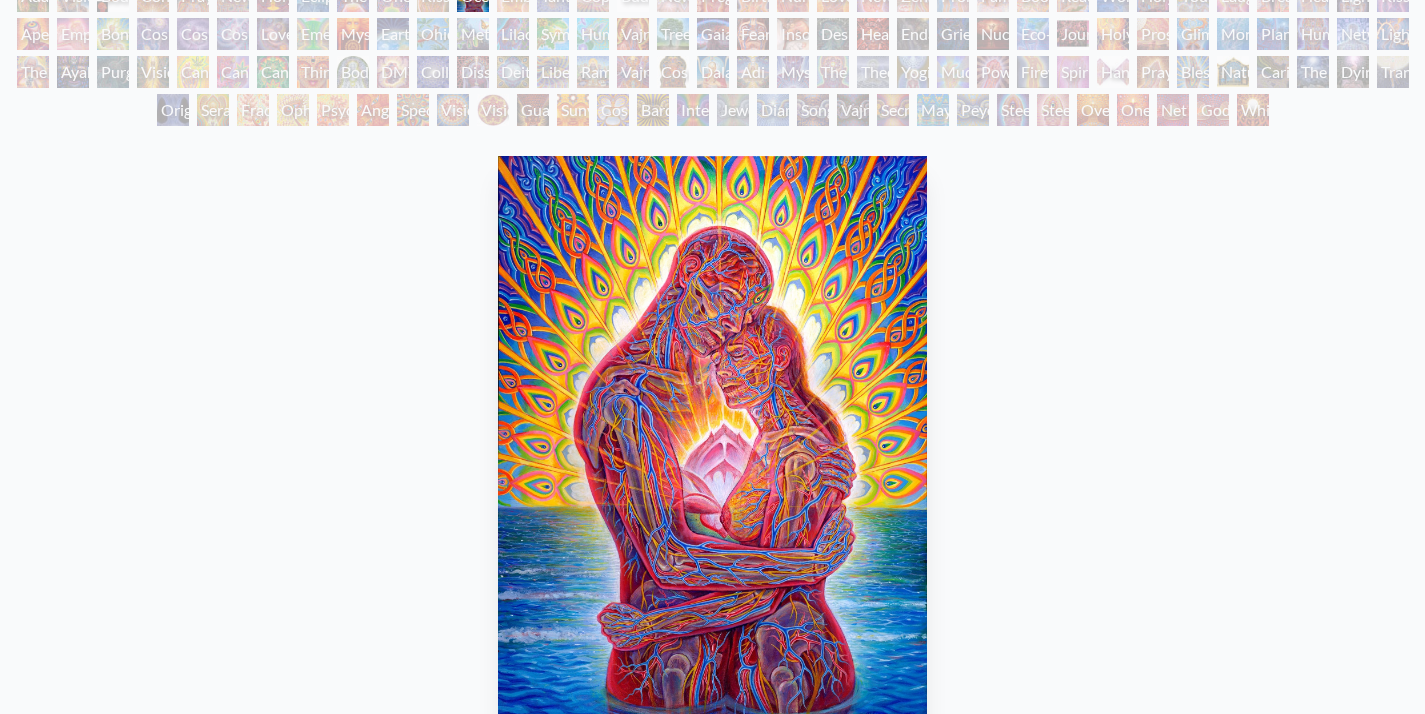 click on "Ocean of Love Bliss
2009,  acrylic on linen, 30 x 40 in.
Visit the CoSM Shop
Ocean of Love Bliss - Poster" at bounding box center [712, 782] 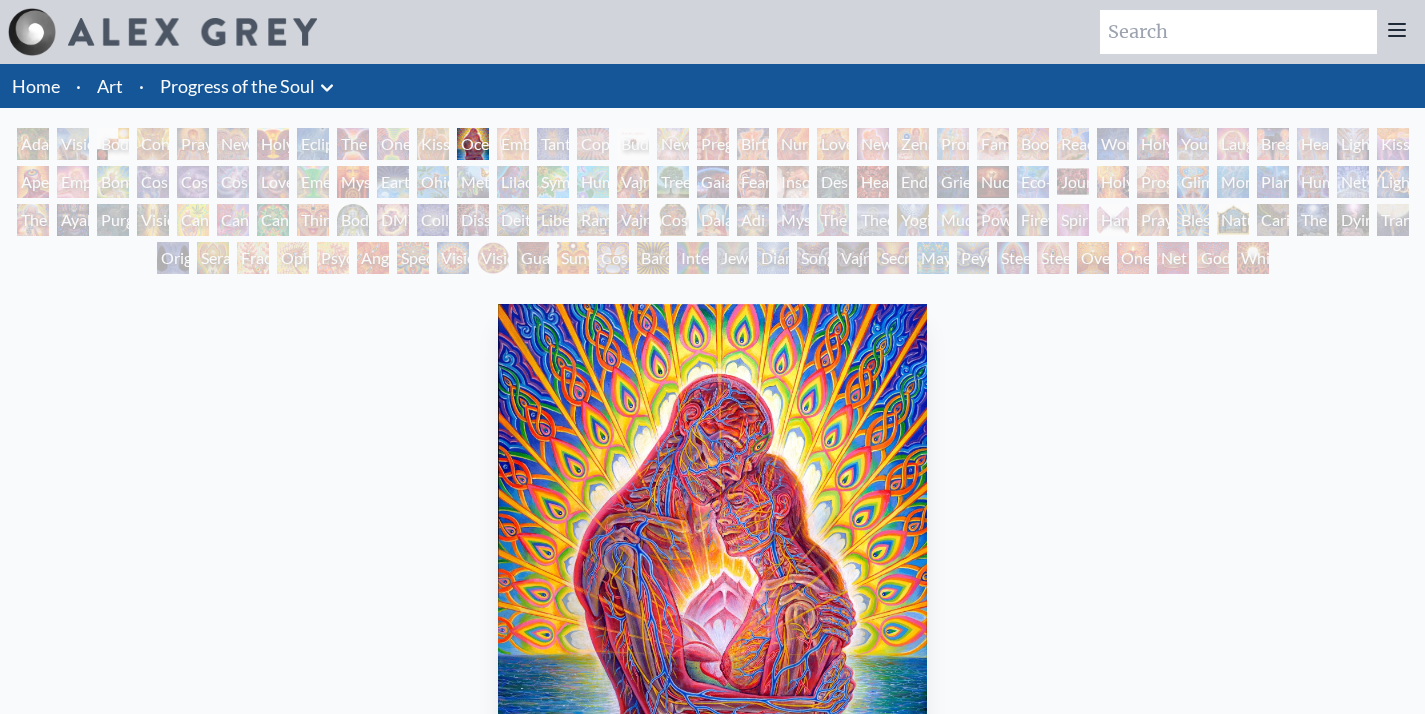 click on "Embracing" at bounding box center [513, 144] 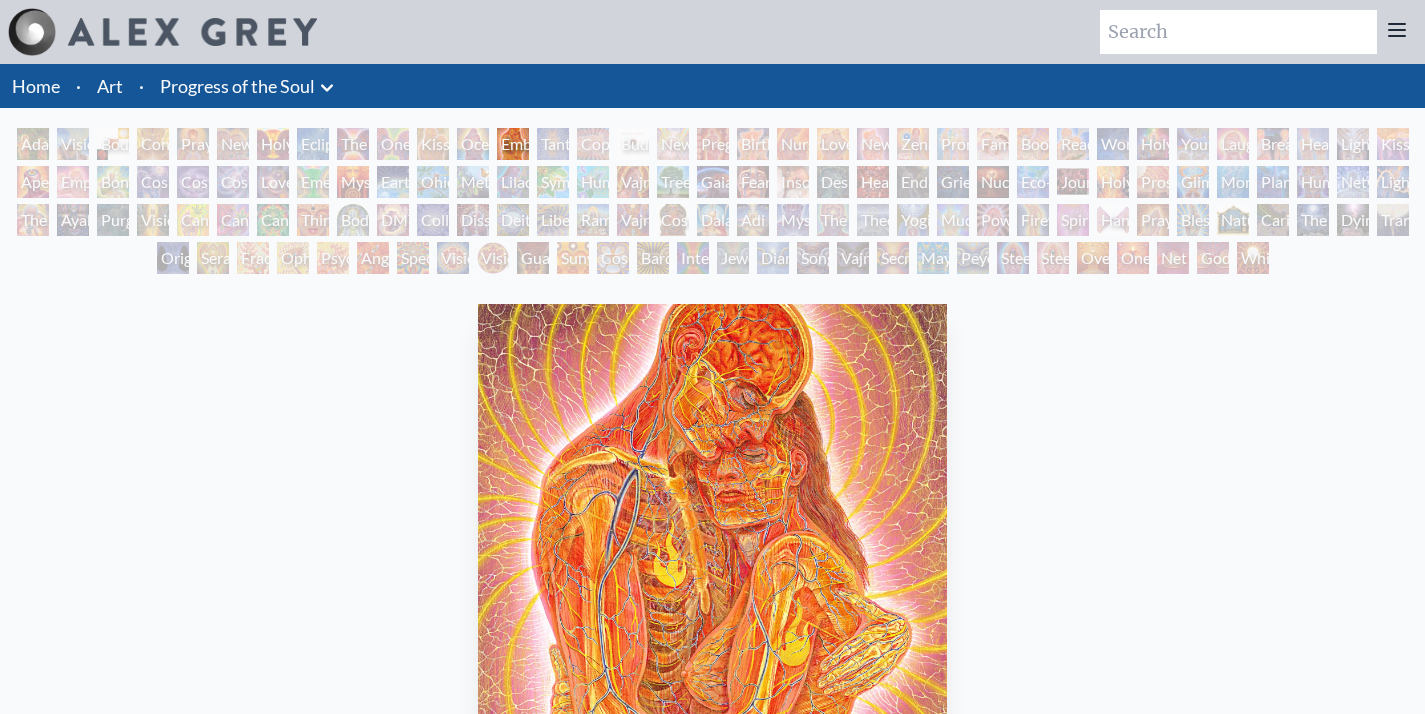 click on "Copulating" at bounding box center [593, 144] 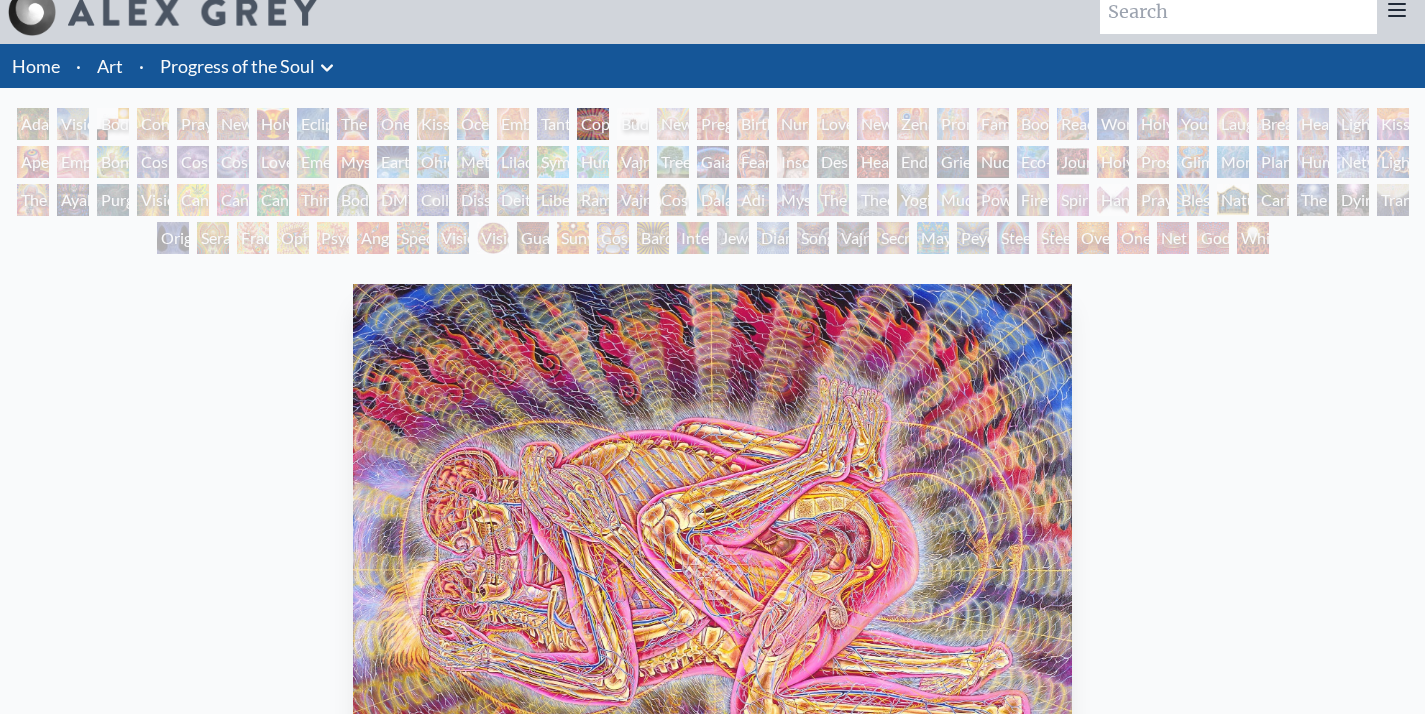 scroll, scrollTop: 2, scrollLeft: 0, axis: vertical 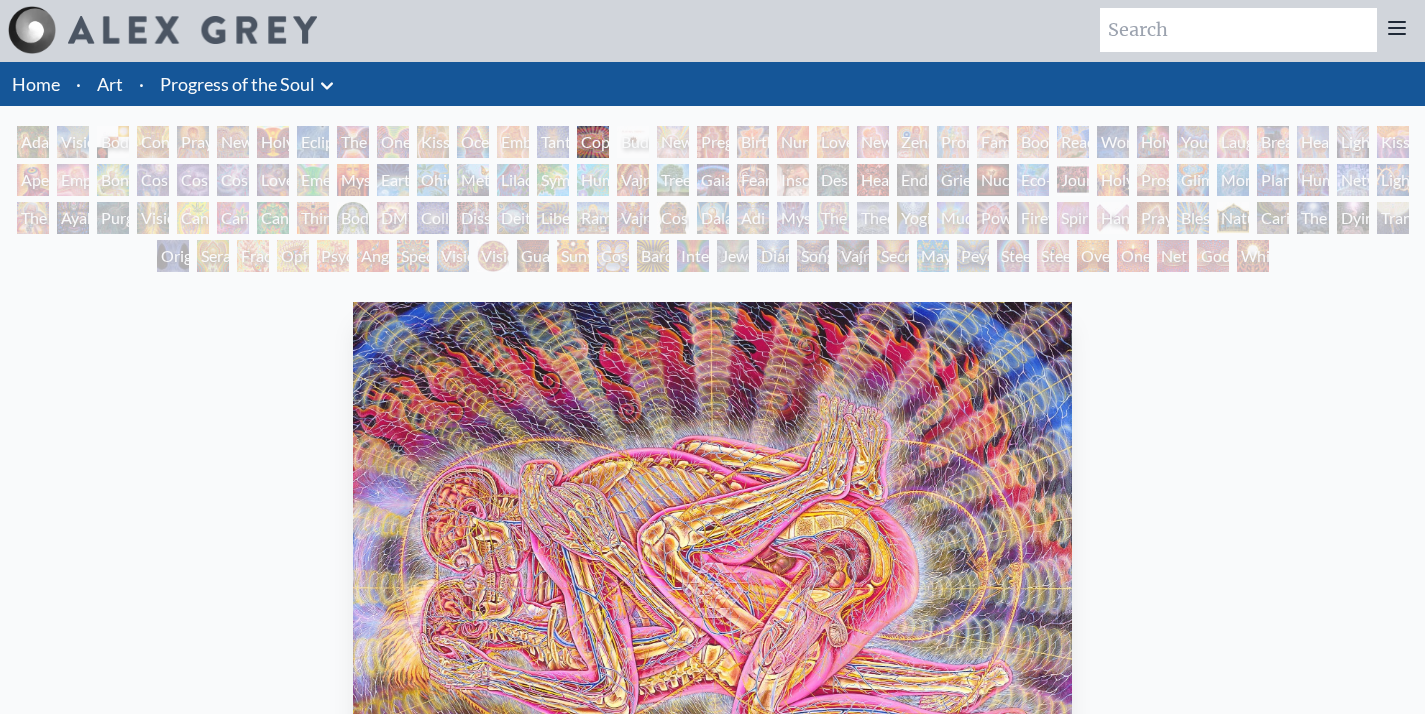 click on "Buddha Embryo" at bounding box center [633, 142] 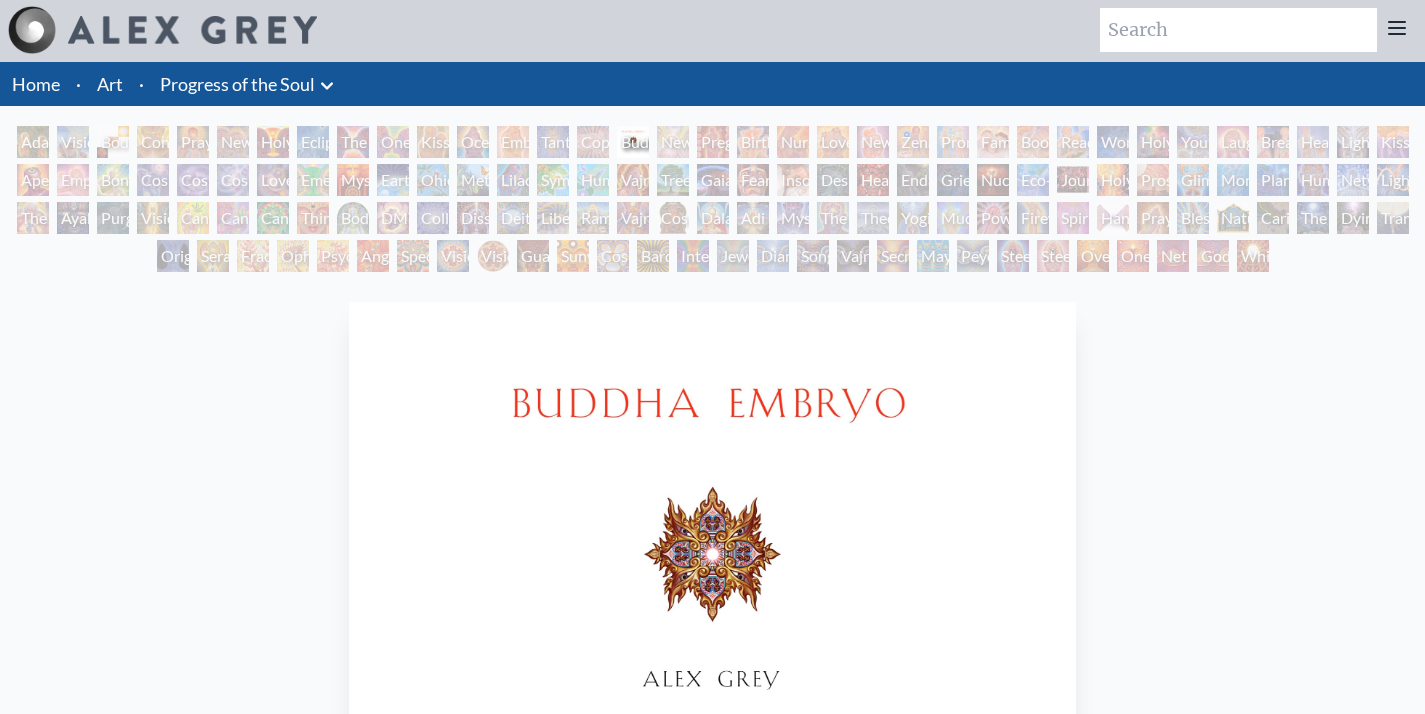 click on "Adam & Eve      Visionary Origin of Language      Body, Mind, Spirit      Contemplation      Praying      New Man New Woman      Holy Grail      Eclipse      The Kiss      One Taste      Kissing      Ocean of Love Bliss      Embracing      Tantra      Copulating      Buddha Embryo      Newborn      Pregnancy      Birth      Nursing      Love Circuit      New Family      Zena Lotus      Promise      Family      Boo-boo      Reading      Wonder      Holy Family      Young & Old      Laughing Man      Breathing      Healing      Lightweaver      Kiss of the Muse      Aperture      Empowerment      Bond      Cosmic Creativity      Cosmic Artist      Cosmic Lovers      Love is a Cosmic Force      Emerald Grail      Mysteriosa 2      Earth Energies      Ohio Song      Metamorphosis      Lilacs      Humming Bird" at bounding box center [712, 202] 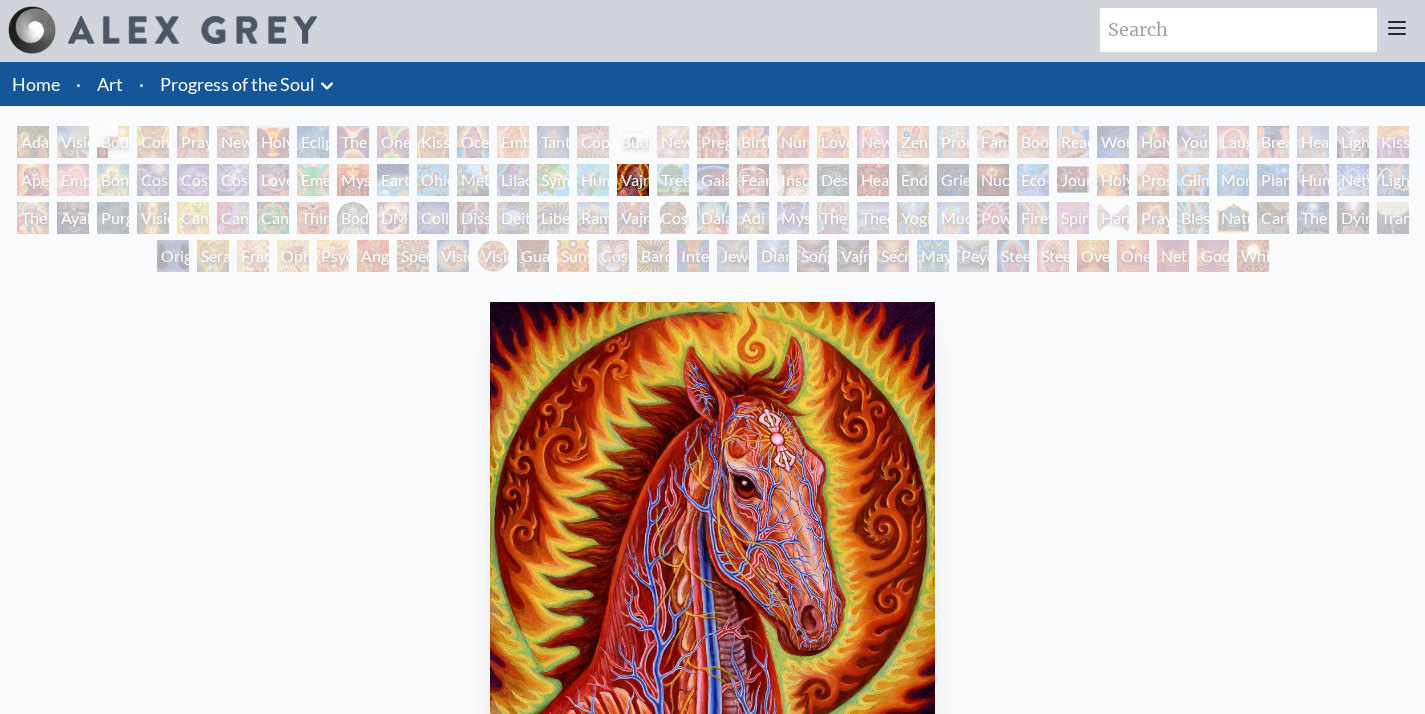 click on "Symbiosis: Gall Wasp & Oak Tree" at bounding box center (553, 180) 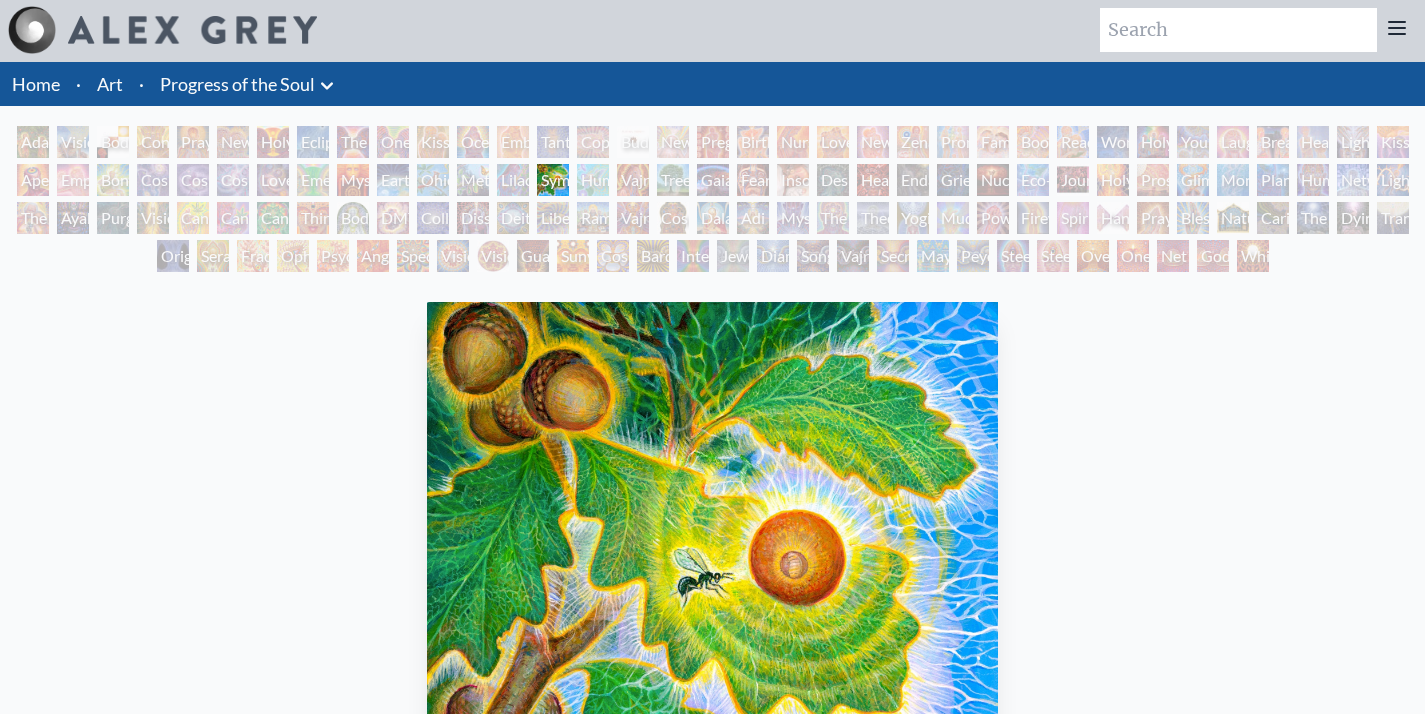 click on "Metamorphosis" at bounding box center [473, 180] 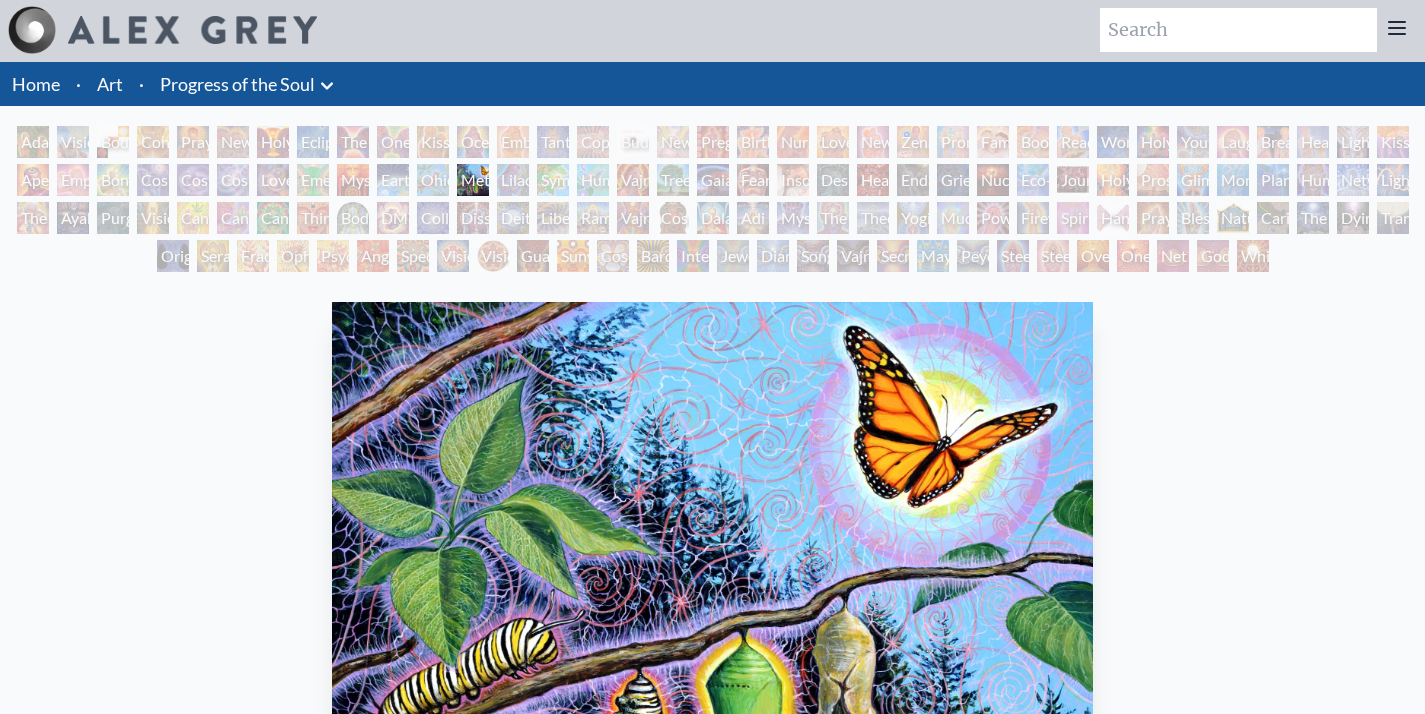 click on "Ohio Song" at bounding box center [433, 180] 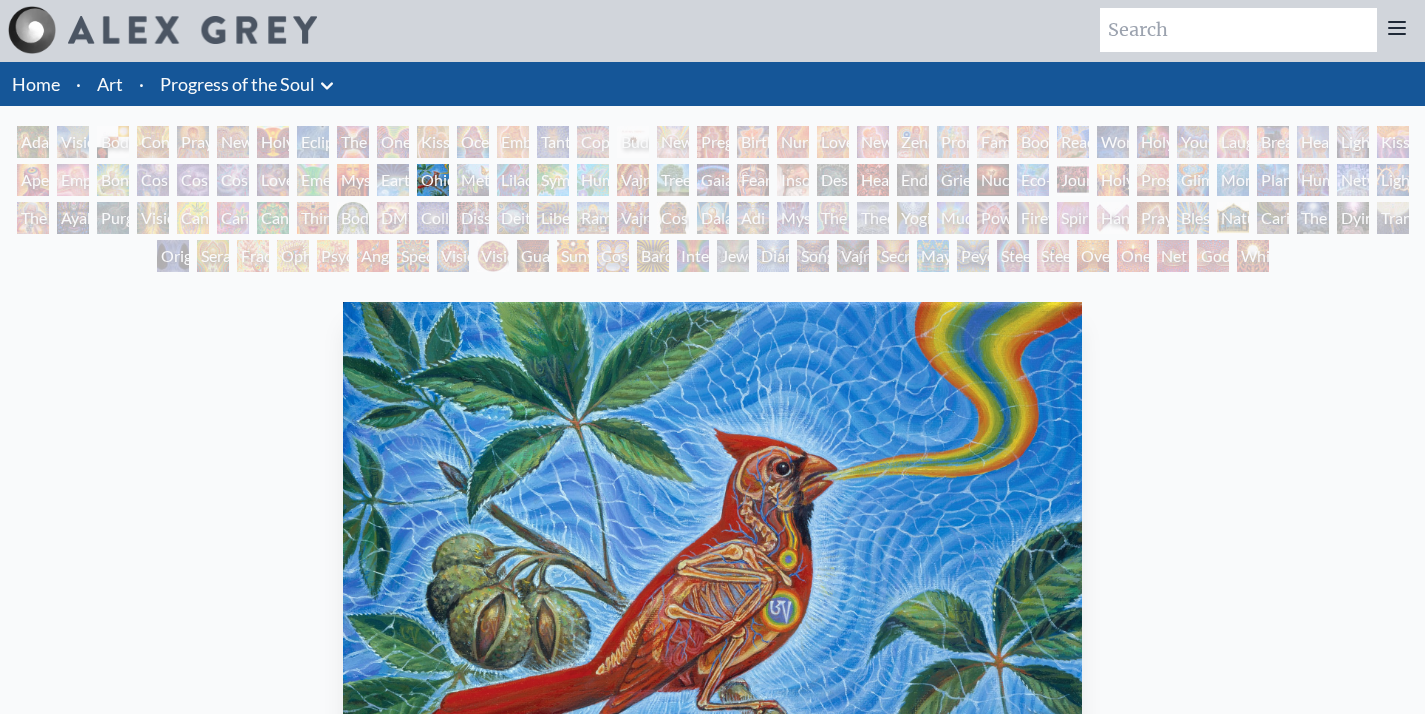 click on "Emerald Grail" at bounding box center [313, 180] 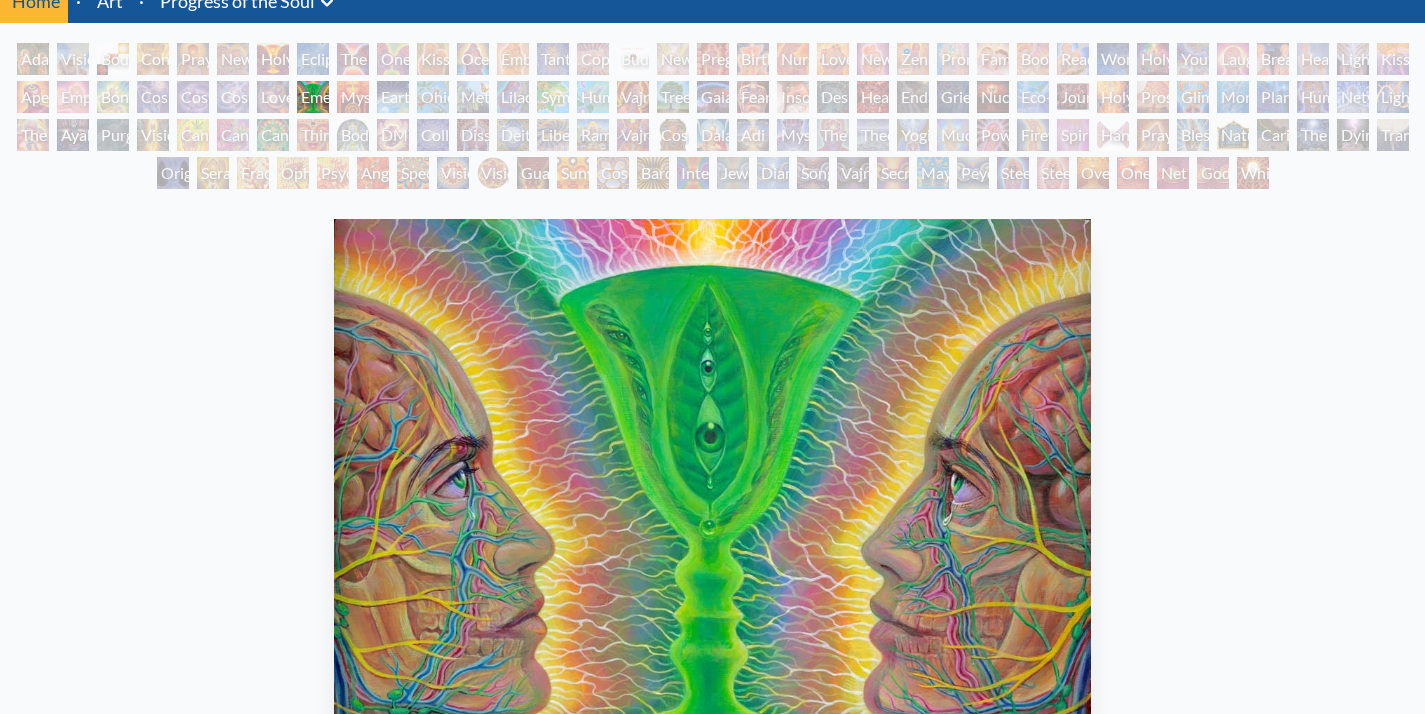 scroll, scrollTop: 34, scrollLeft: 0, axis: vertical 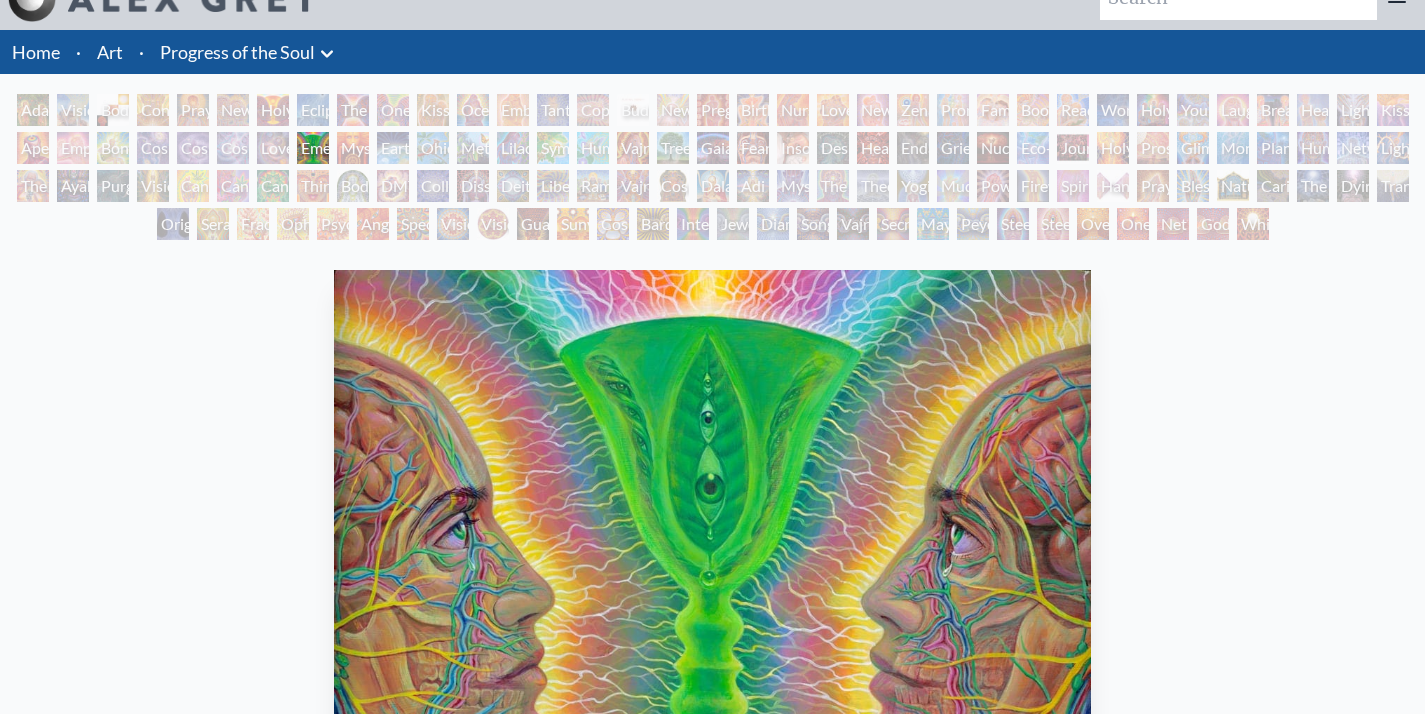 click on "Earth Energies" at bounding box center (393, 148) 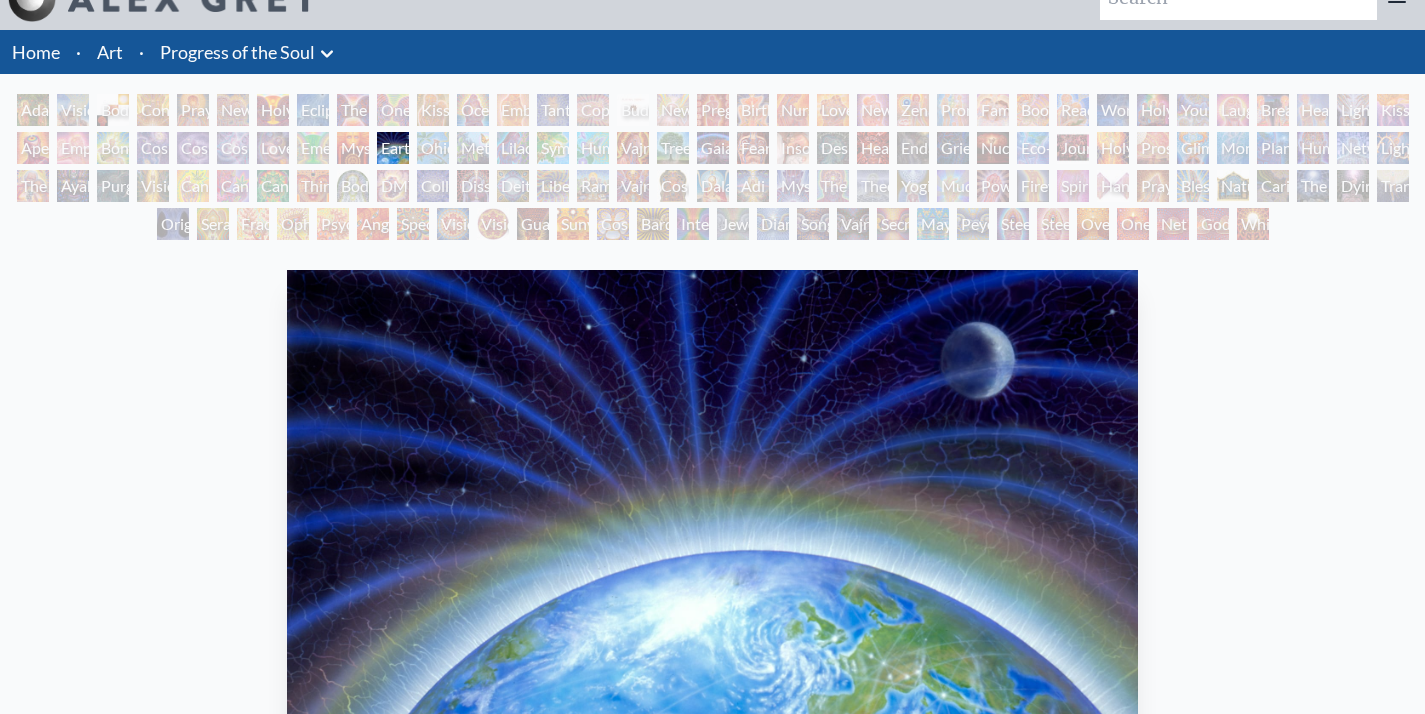 click on "Lilacs" at bounding box center [513, 148] 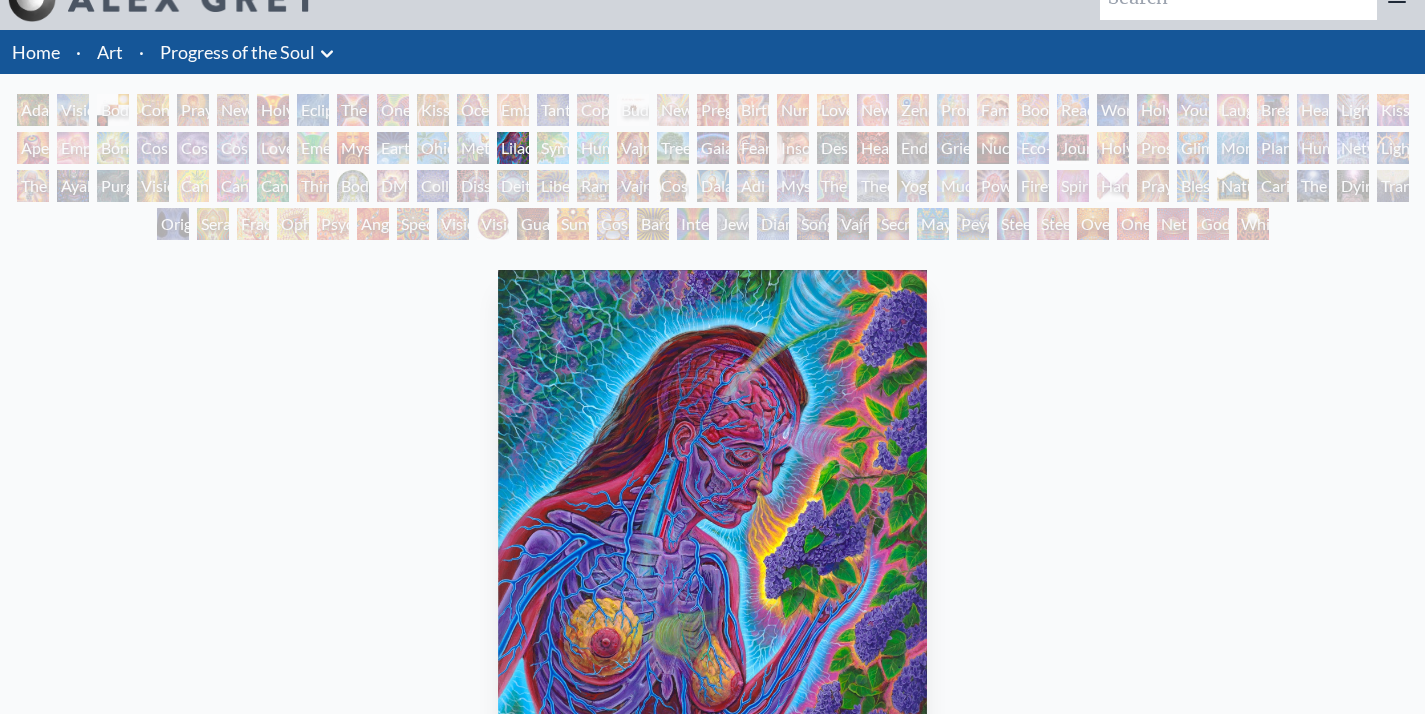 click on "Insomnia" at bounding box center (793, 148) 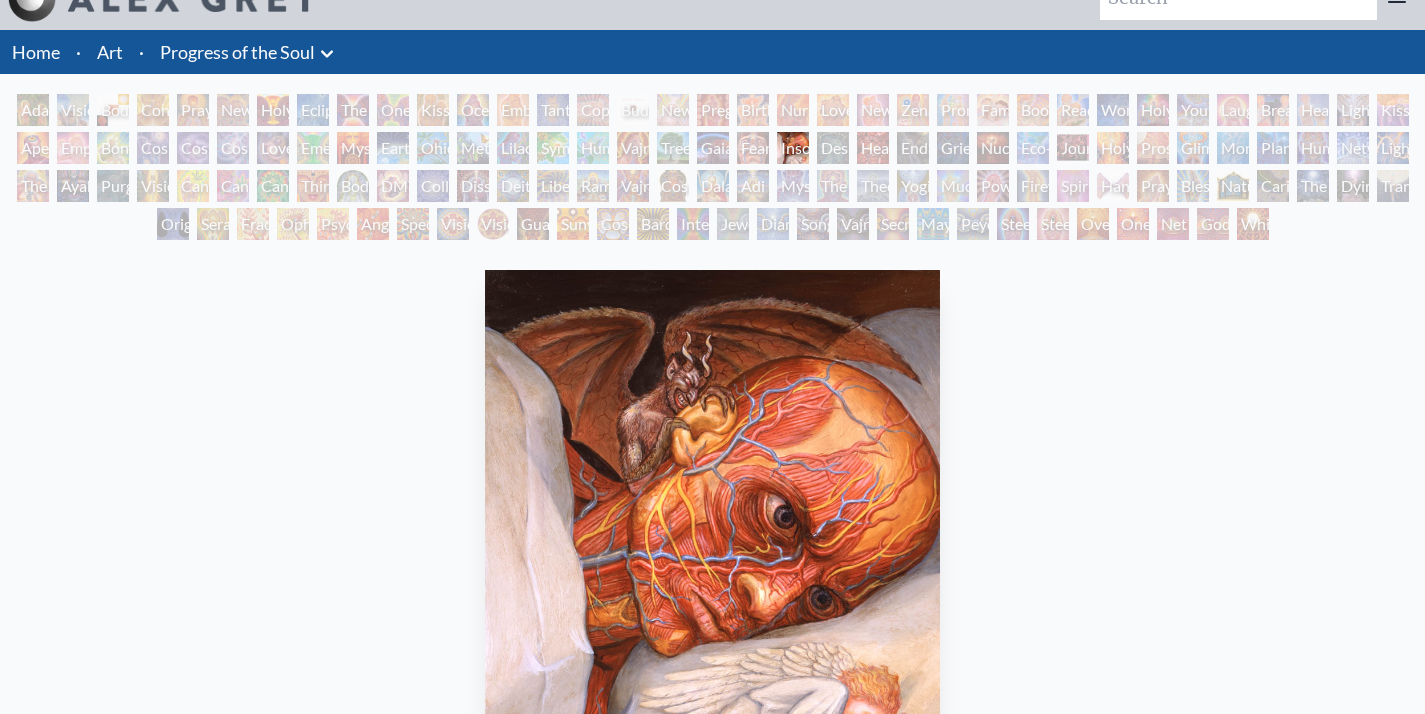 click on "Eco-Atlas" at bounding box center (1033, 148) 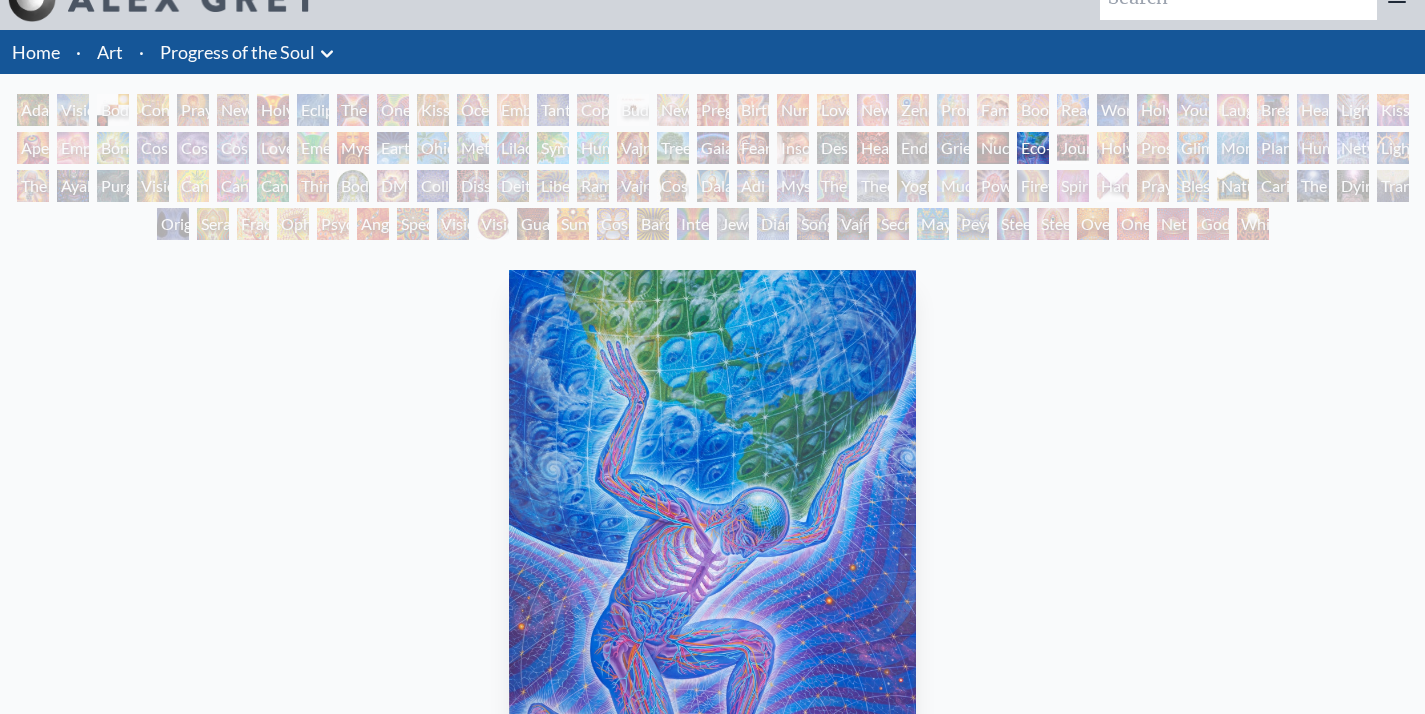 click on "Kissing" at bounding box center (433, 110) 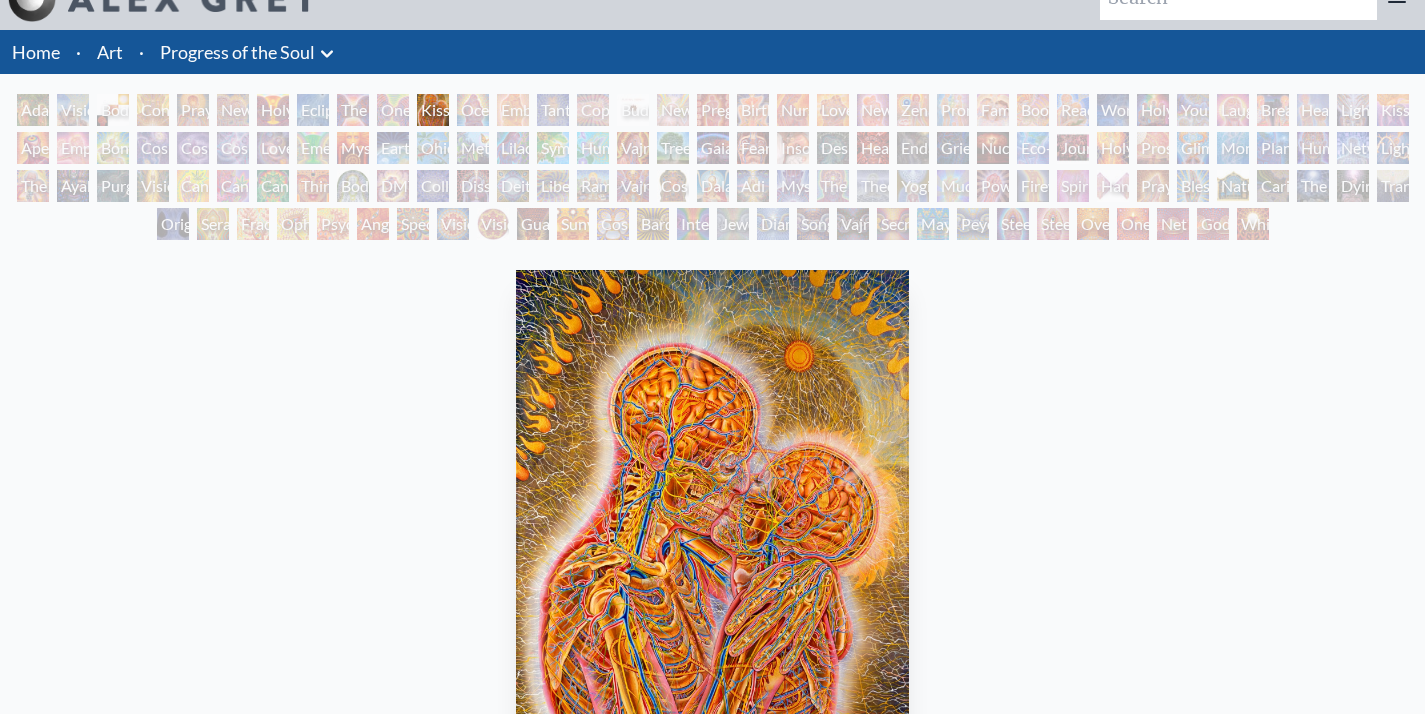 click on "One Taste" at bounding box center (393, 110) 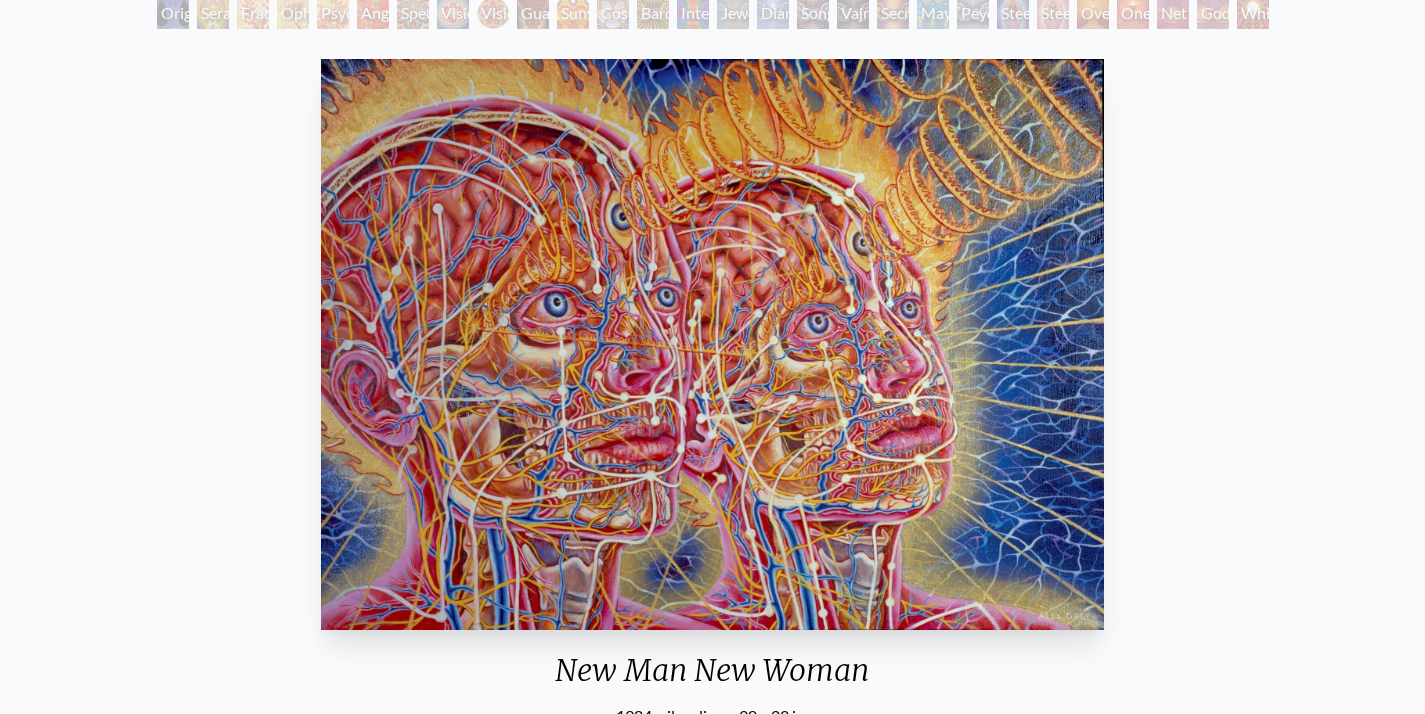 scroll, scrollTop: 207, scrollLeft: 0, axis: vertical 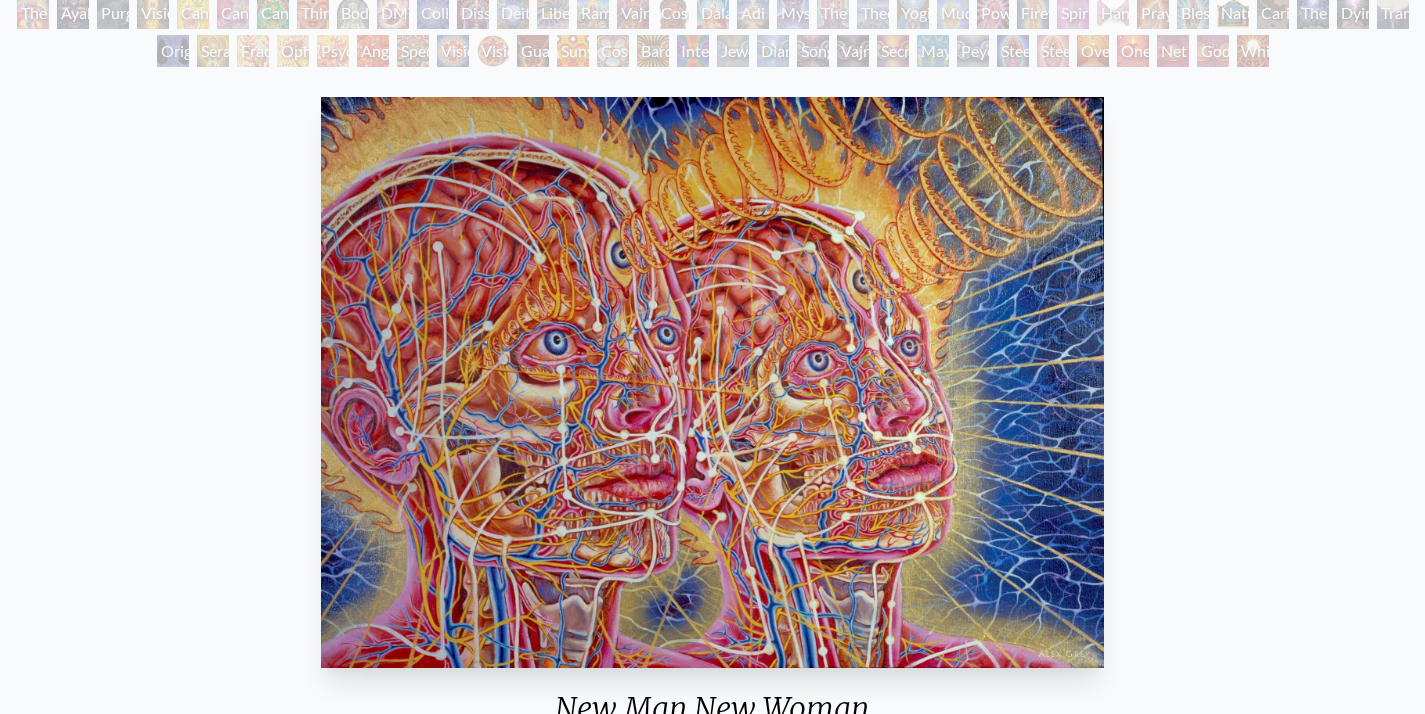 click on "New Man New Woman
1984,  oil on linen, 30 x 22 in.
Visit the CoSM Shop" at bounding box center [712, 499] 